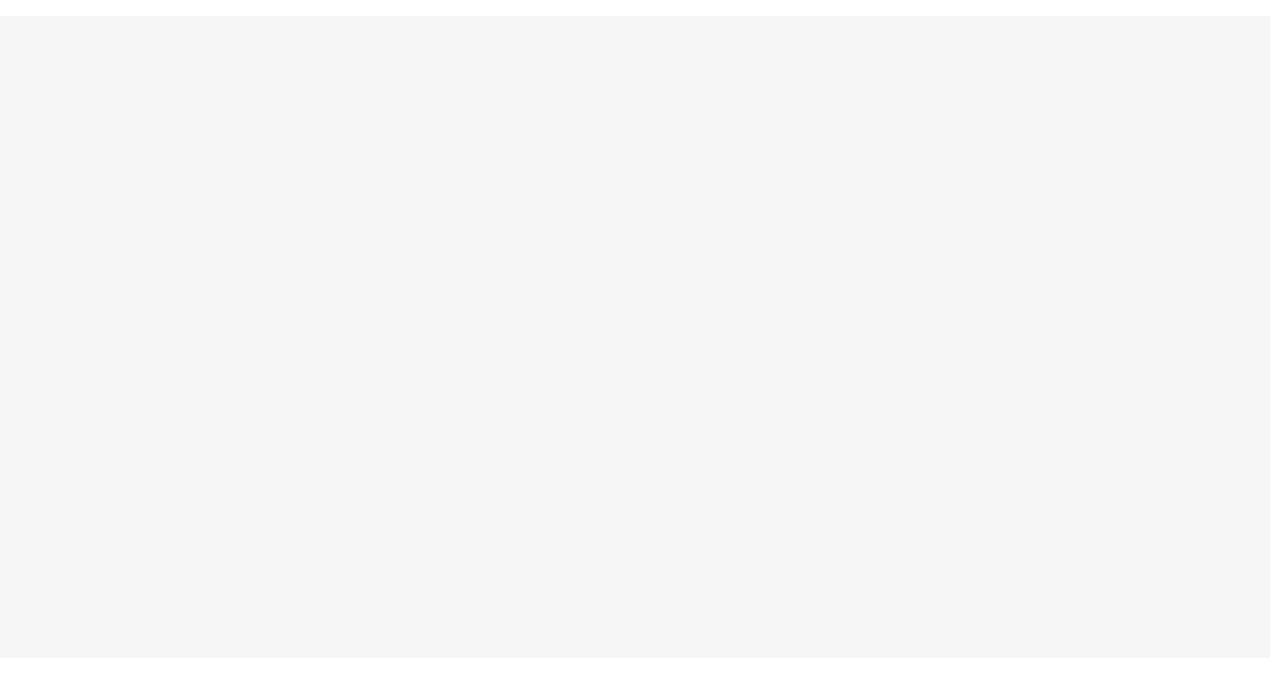scroll, scrollTop: 0, scrollLeft: 0, axis: both 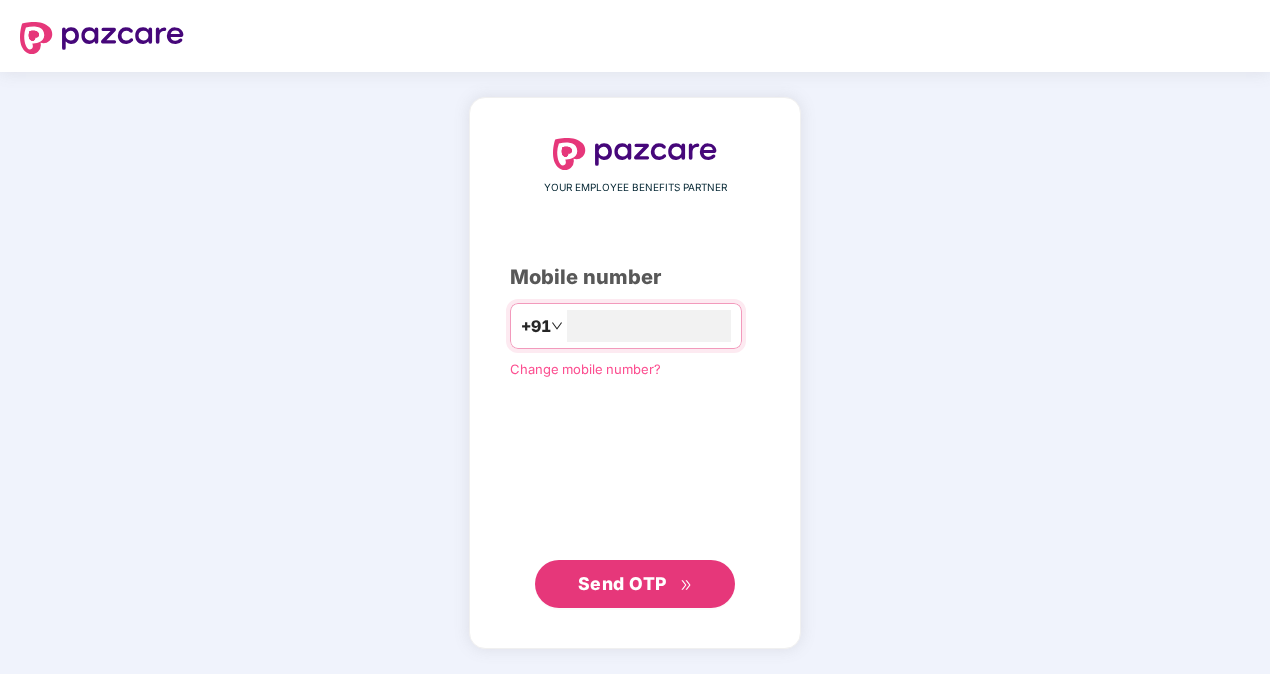 type on "**********" 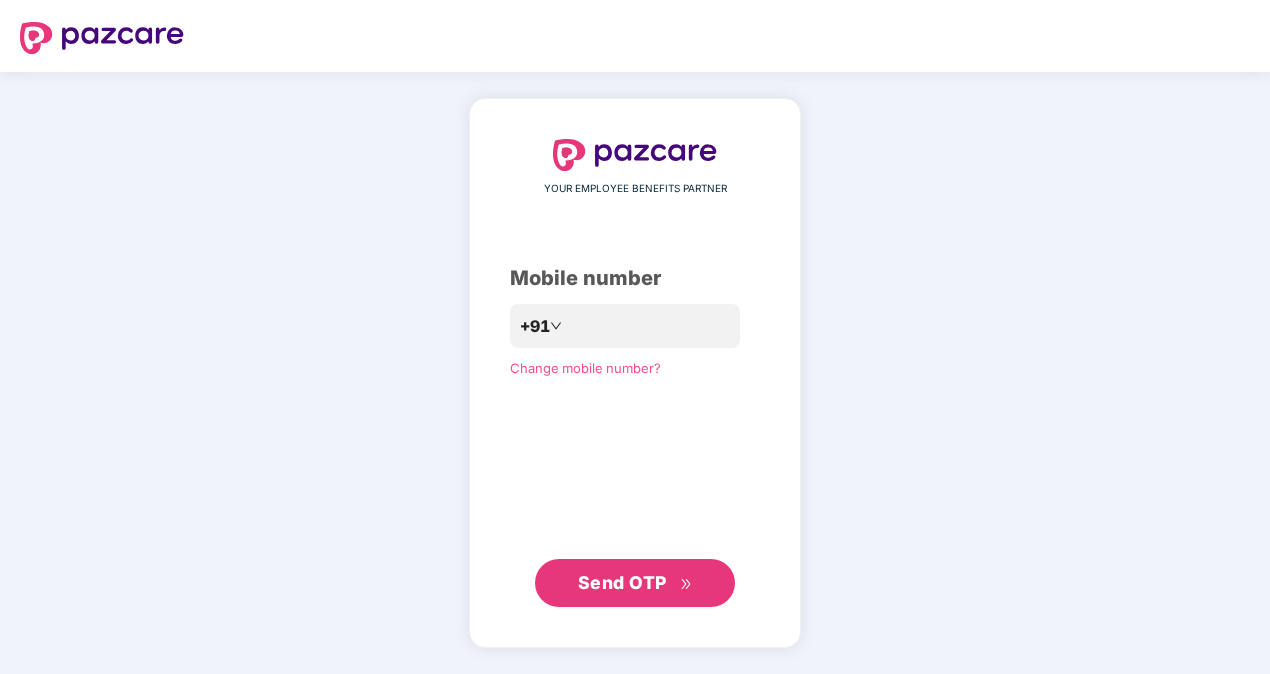 click on "Send OTP" at bounding box center [622, 582] 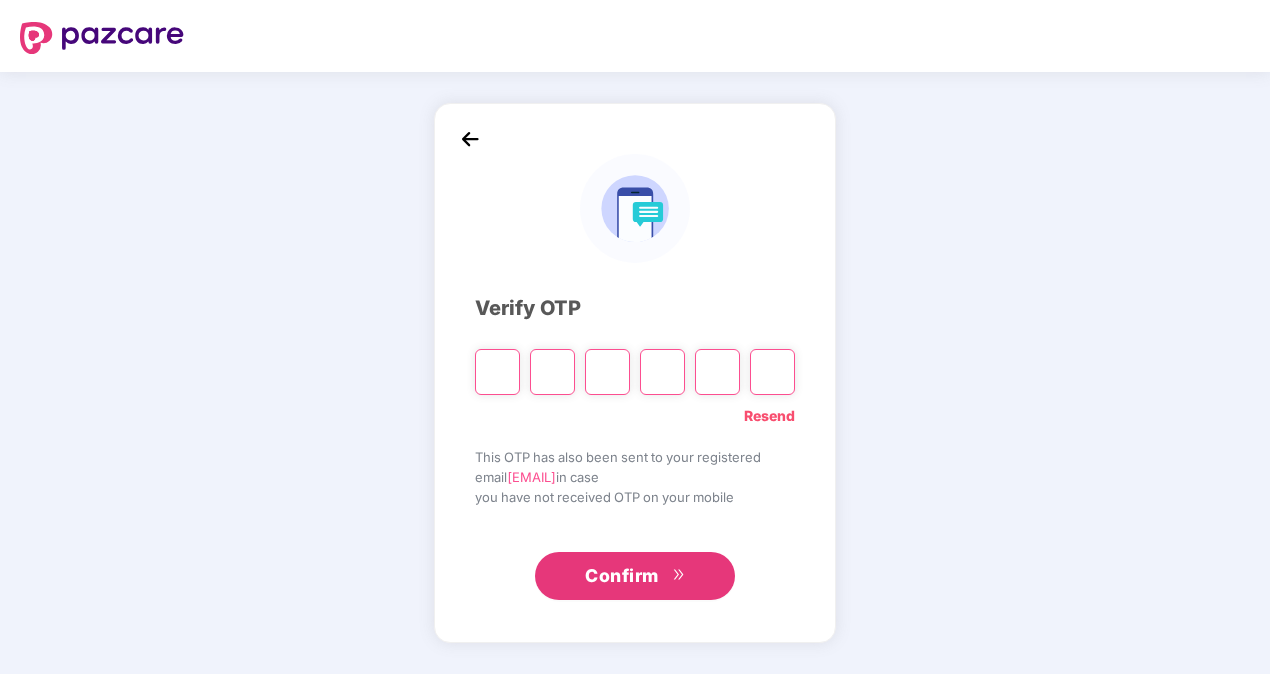 type on "*" 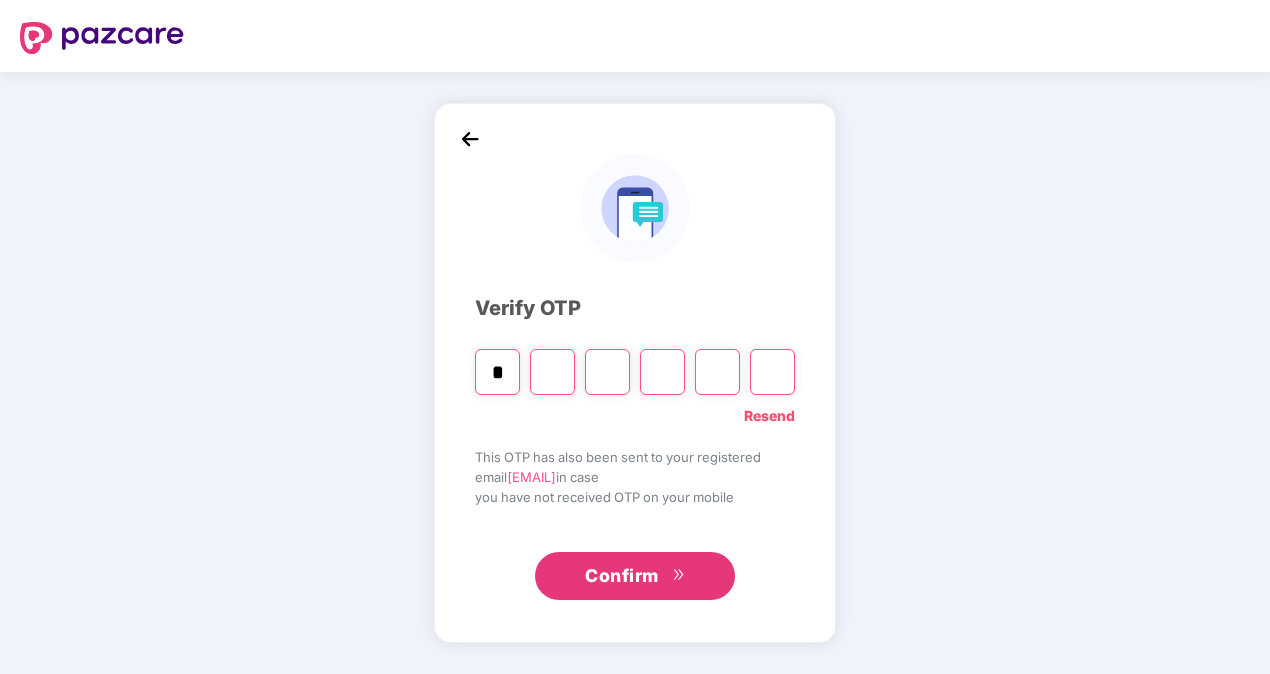type on "*" 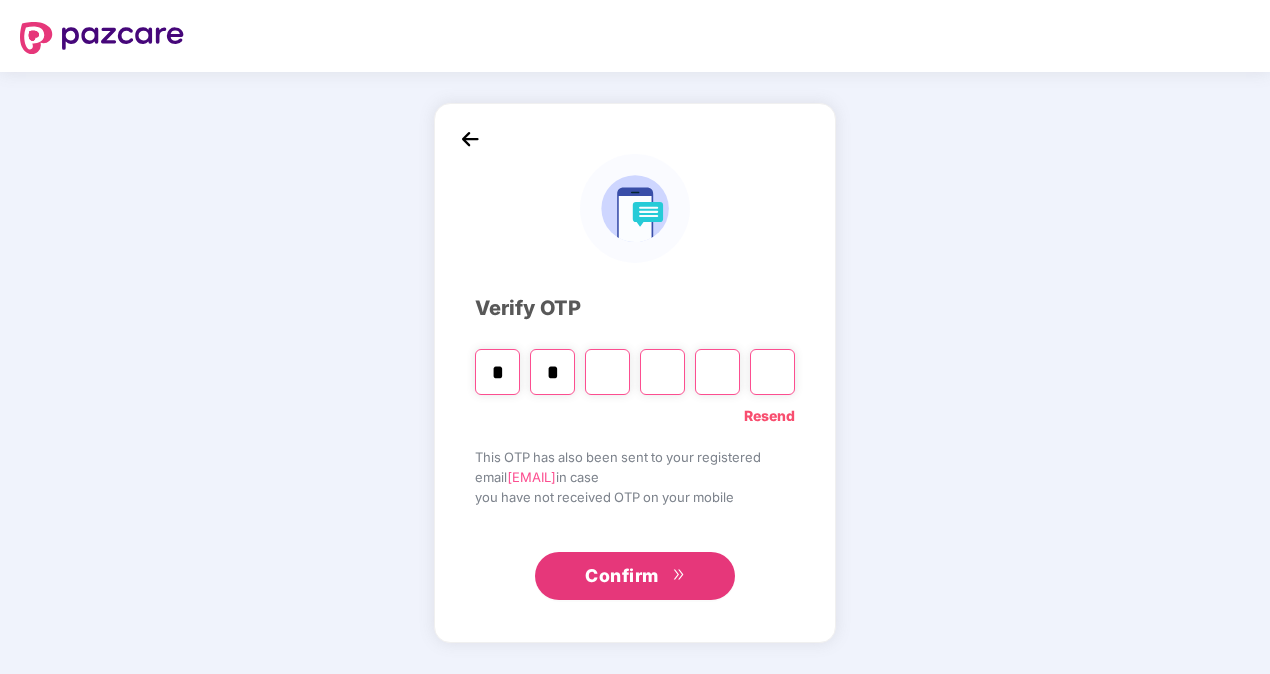 type on "*" 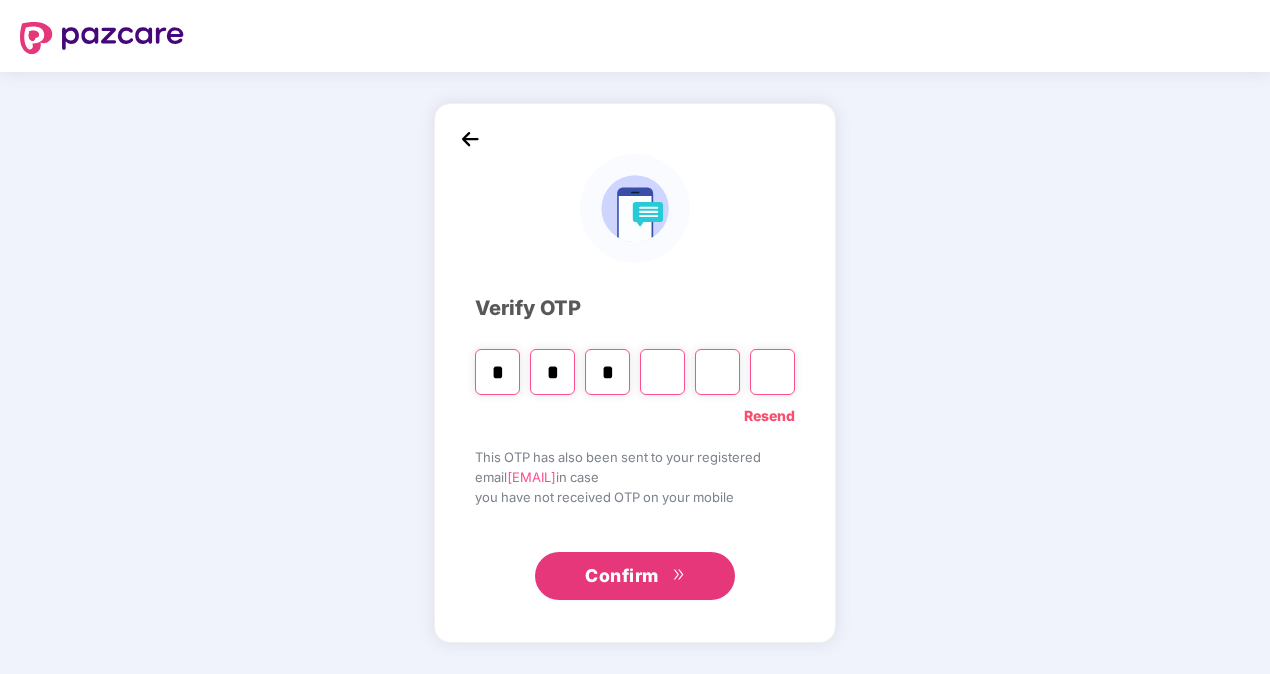type on "*" 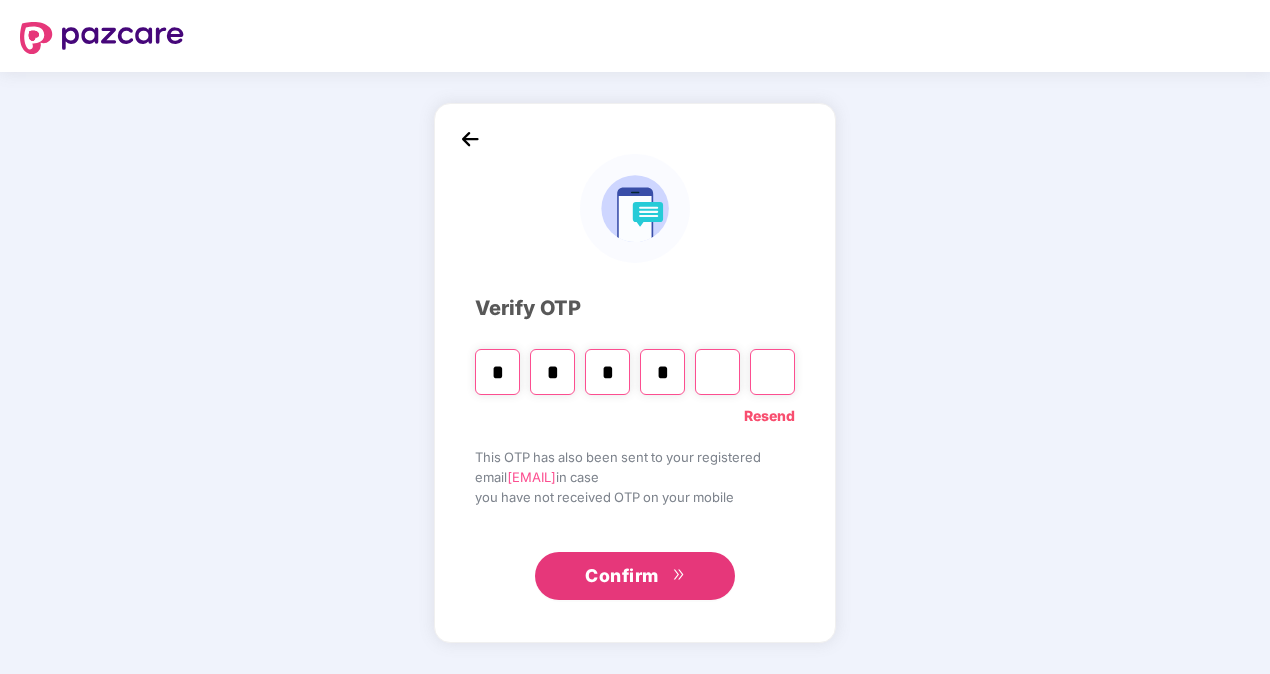 type on "*" 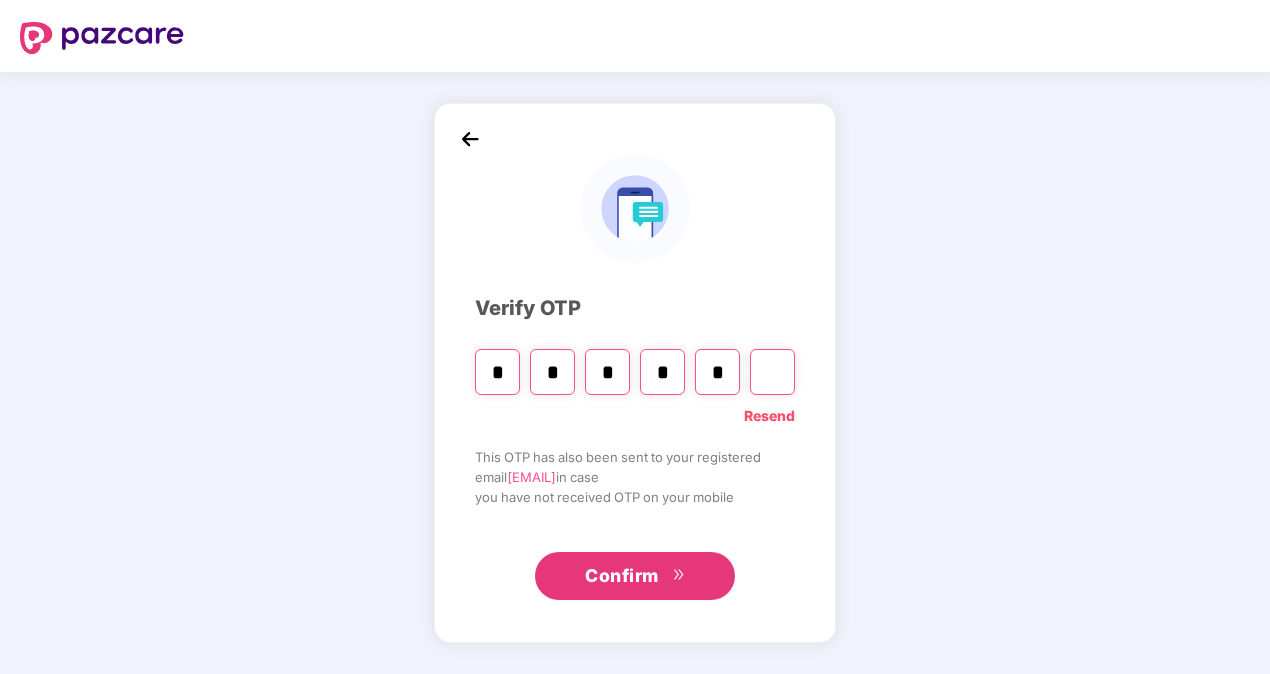 type on "*" 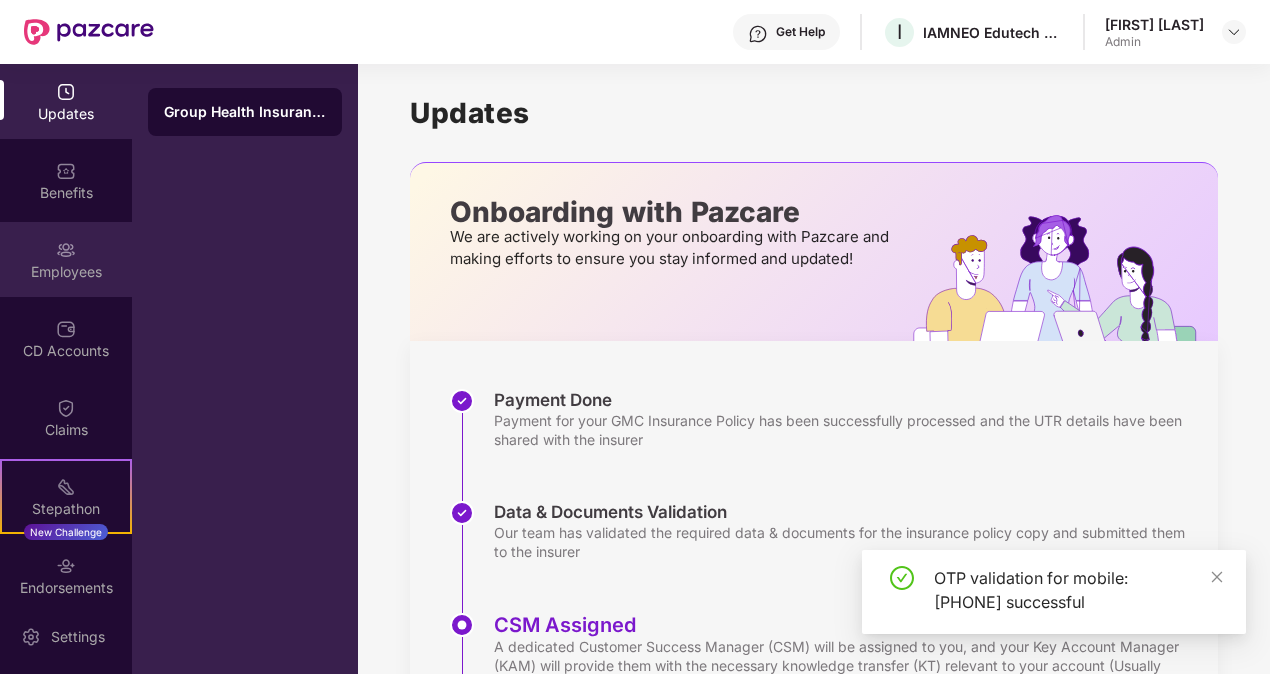 click on "Employees" at bounding box center [66, 259] 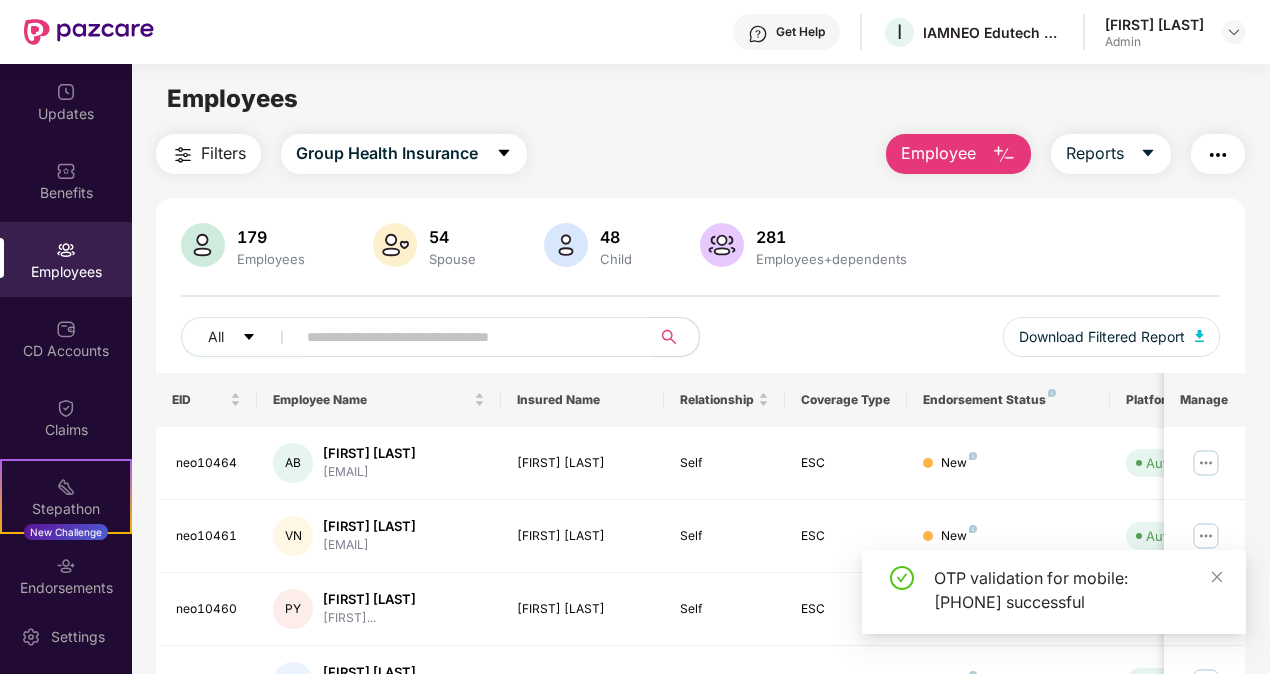 click at bounding box center (465, 337) 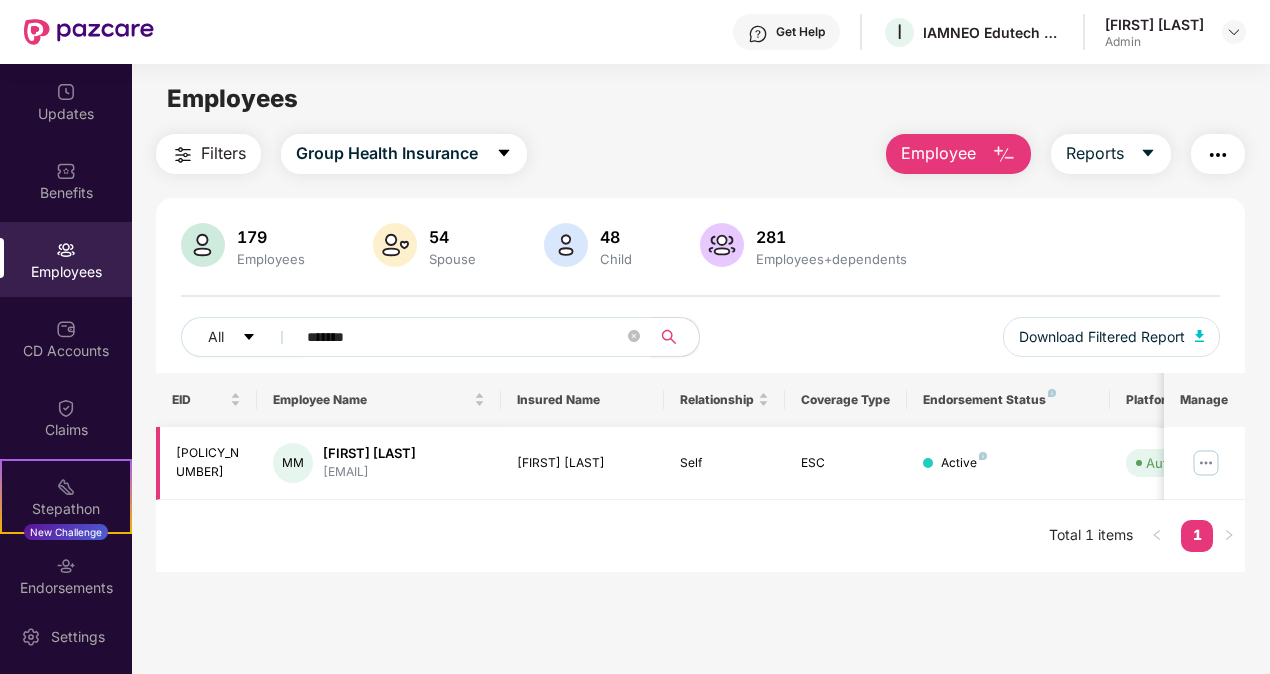 type on "*******" 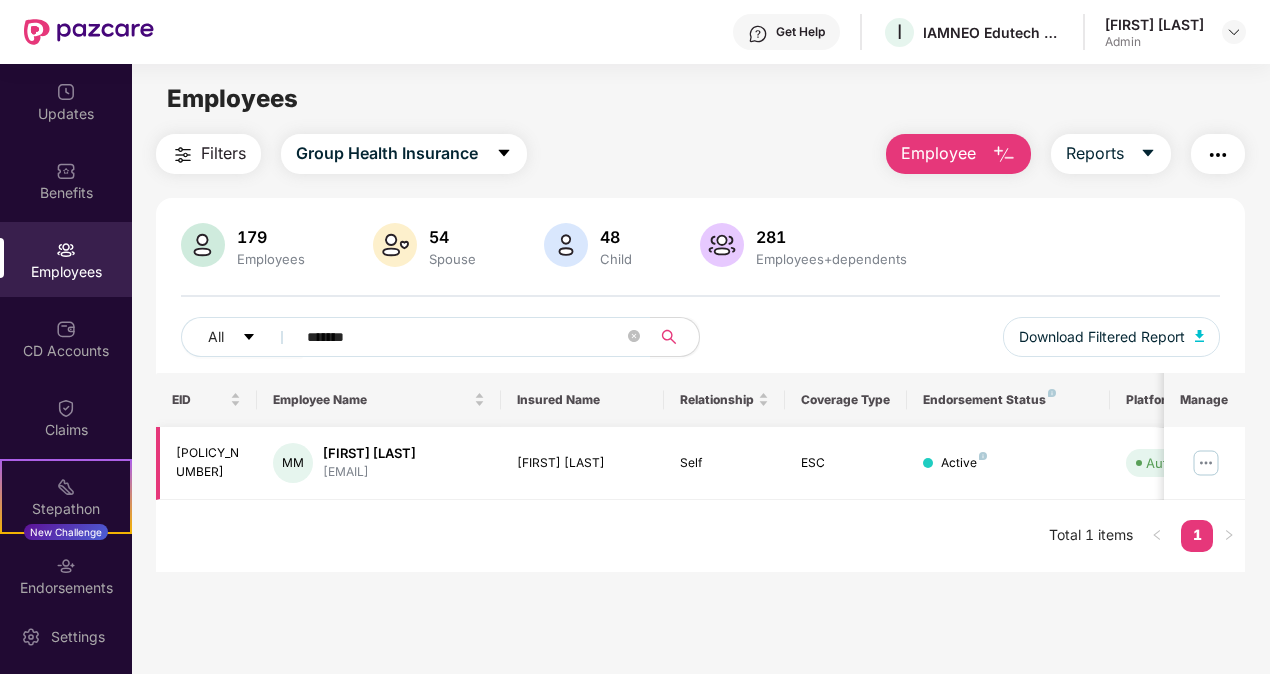 click at bounding box center [1206, 463] 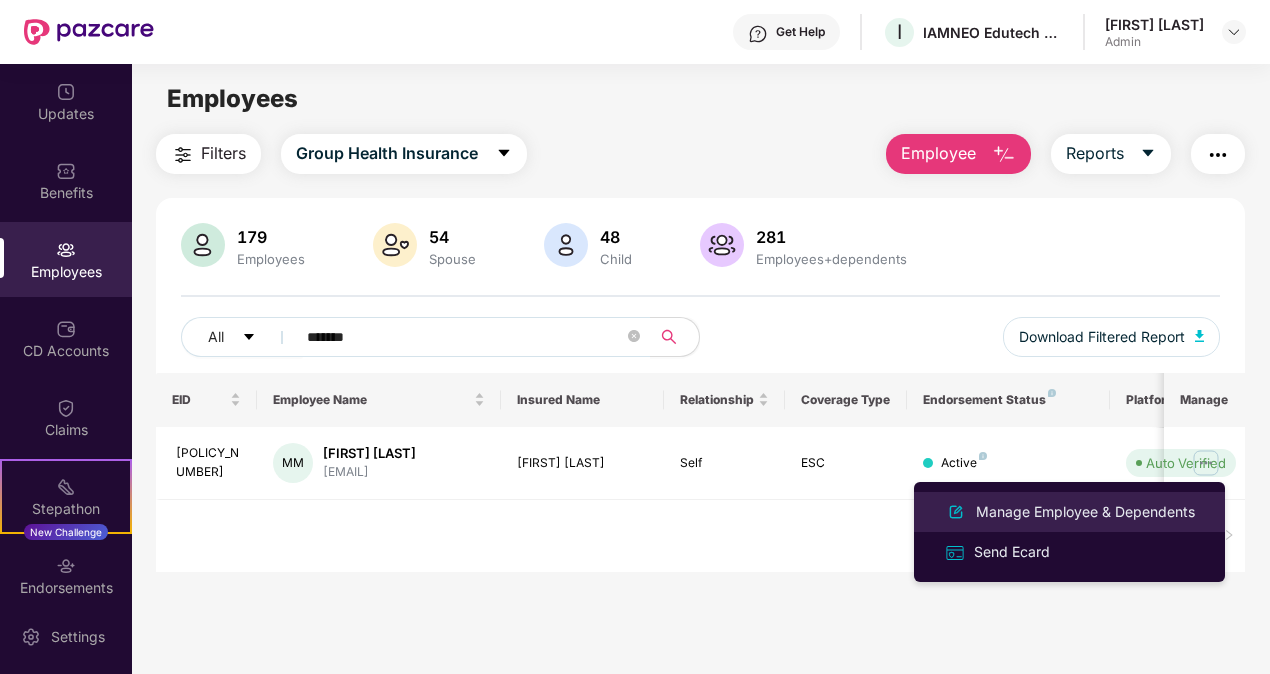click on "Manage Employee & Dependents" at bounding box center [1085, 512] 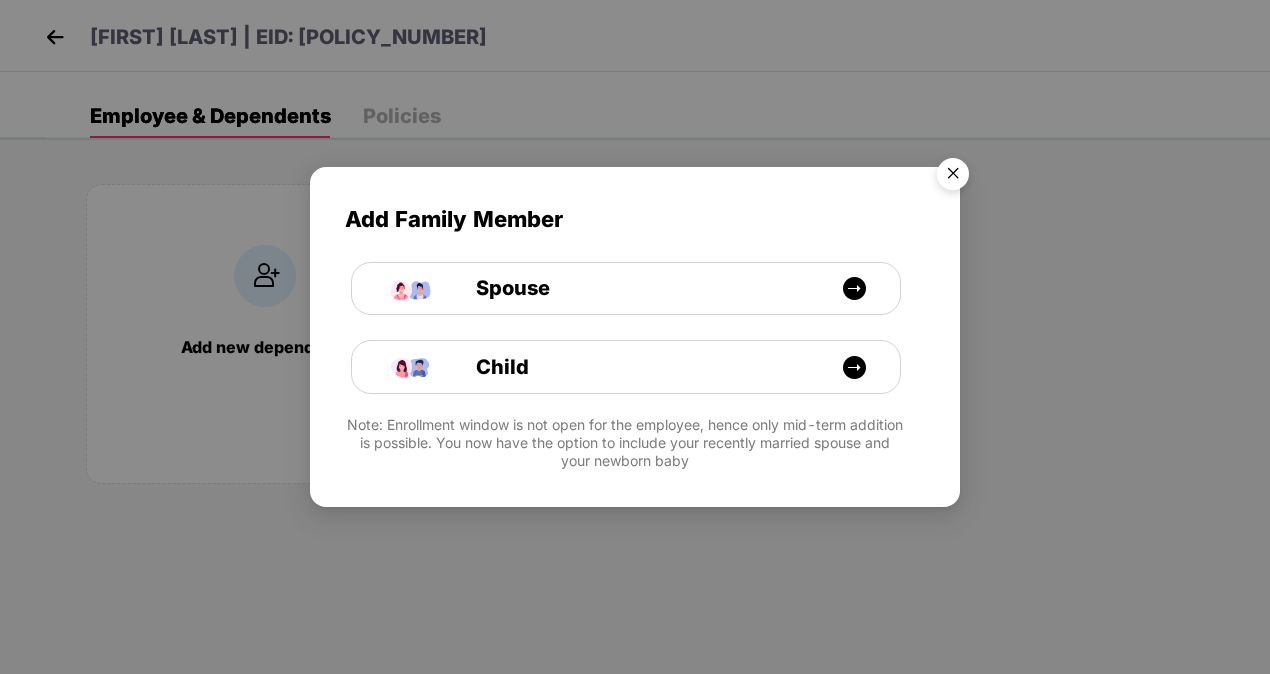 click at bounding box center [953, 177] 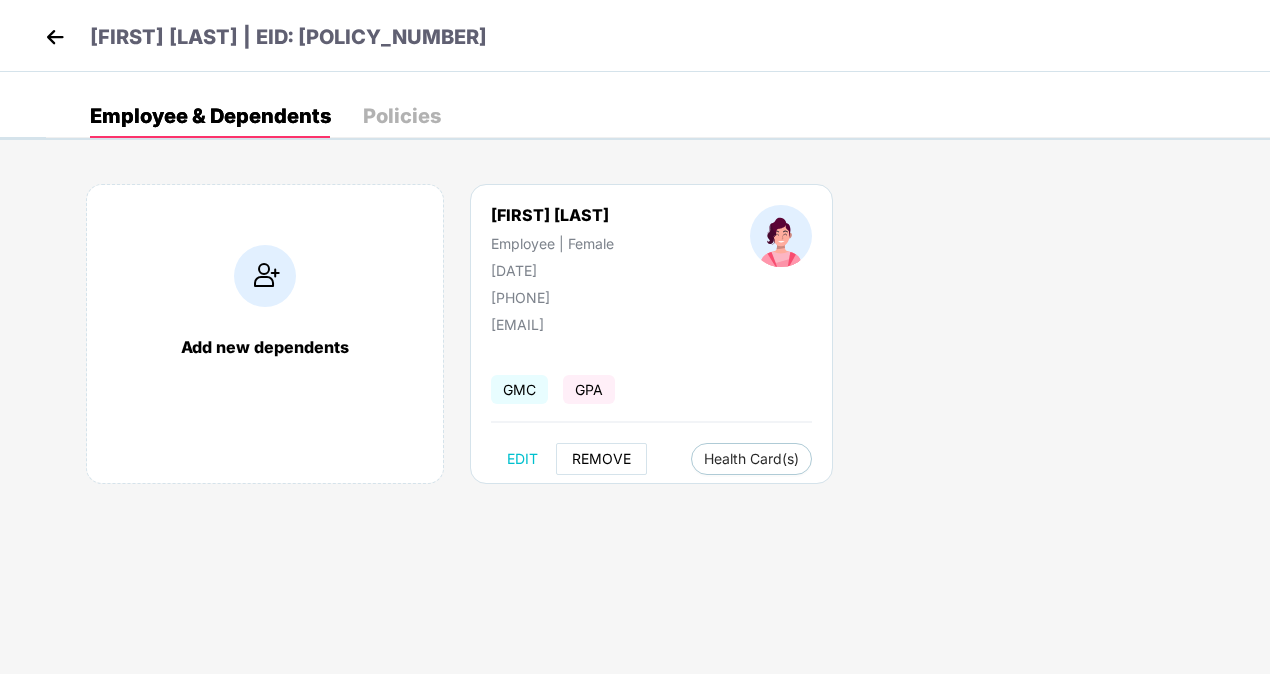 click on "REMOVE" at bounding box center [601, 459] 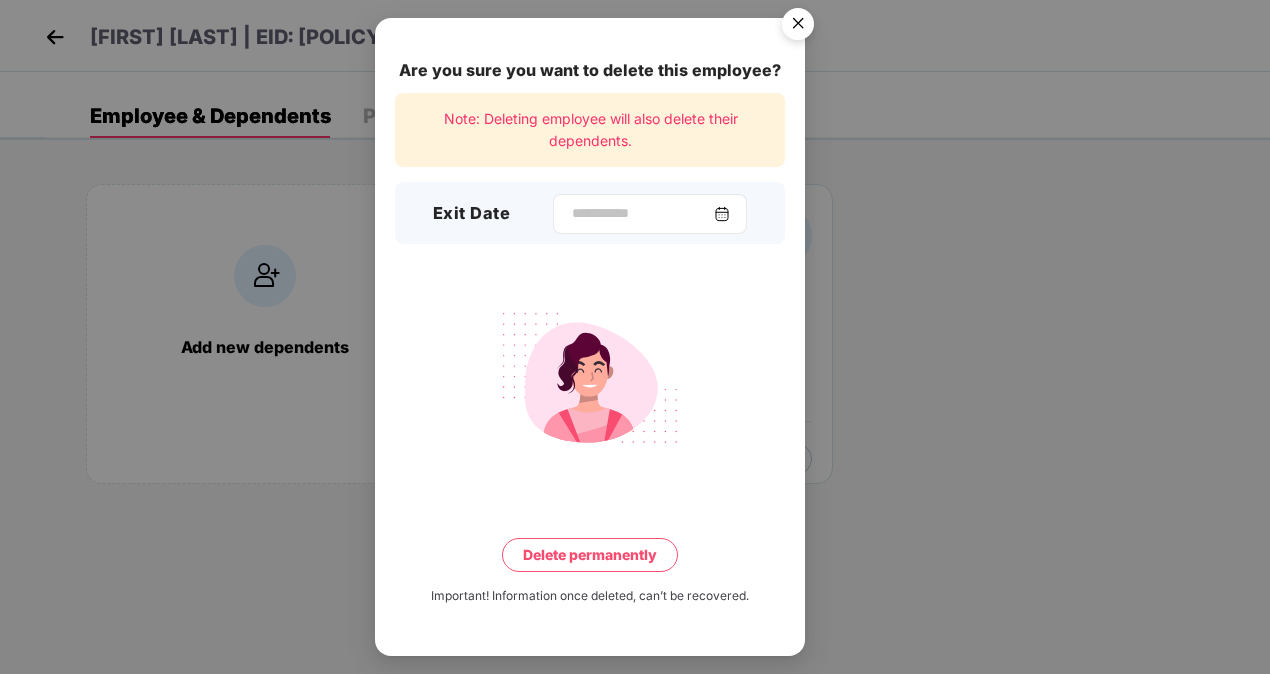 click at bounding box center [650, 214] 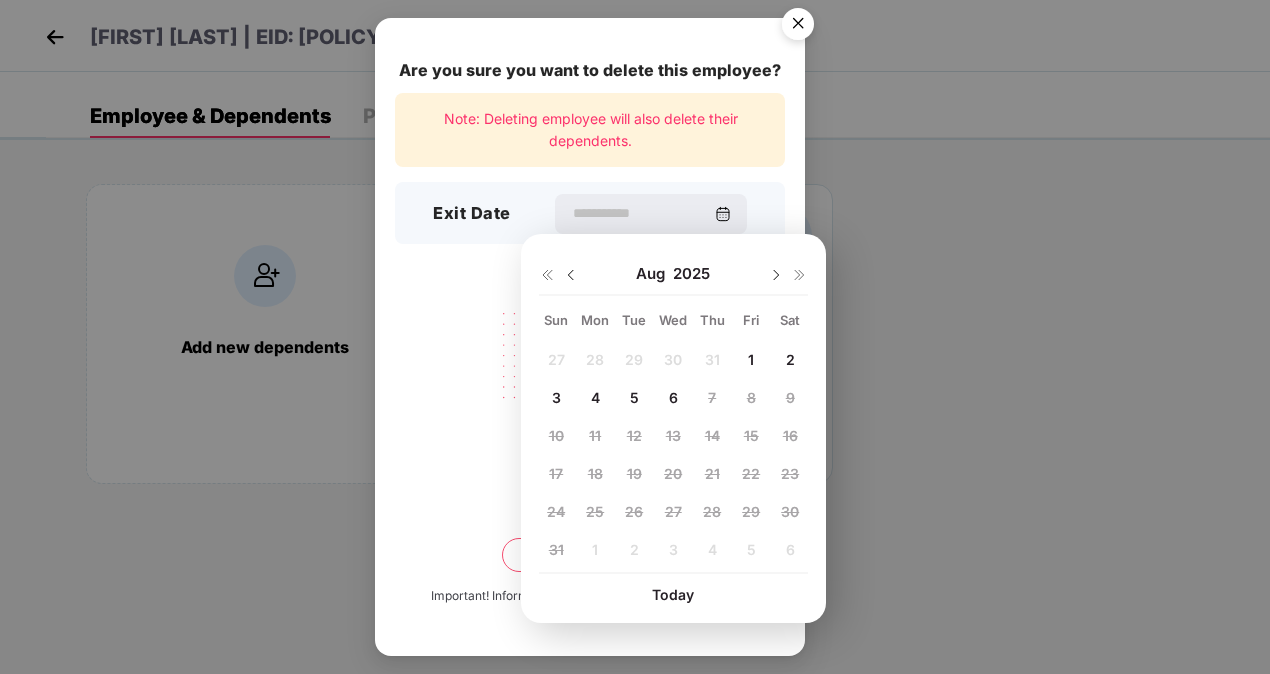 click on "5" at bounding box center [634, 397] 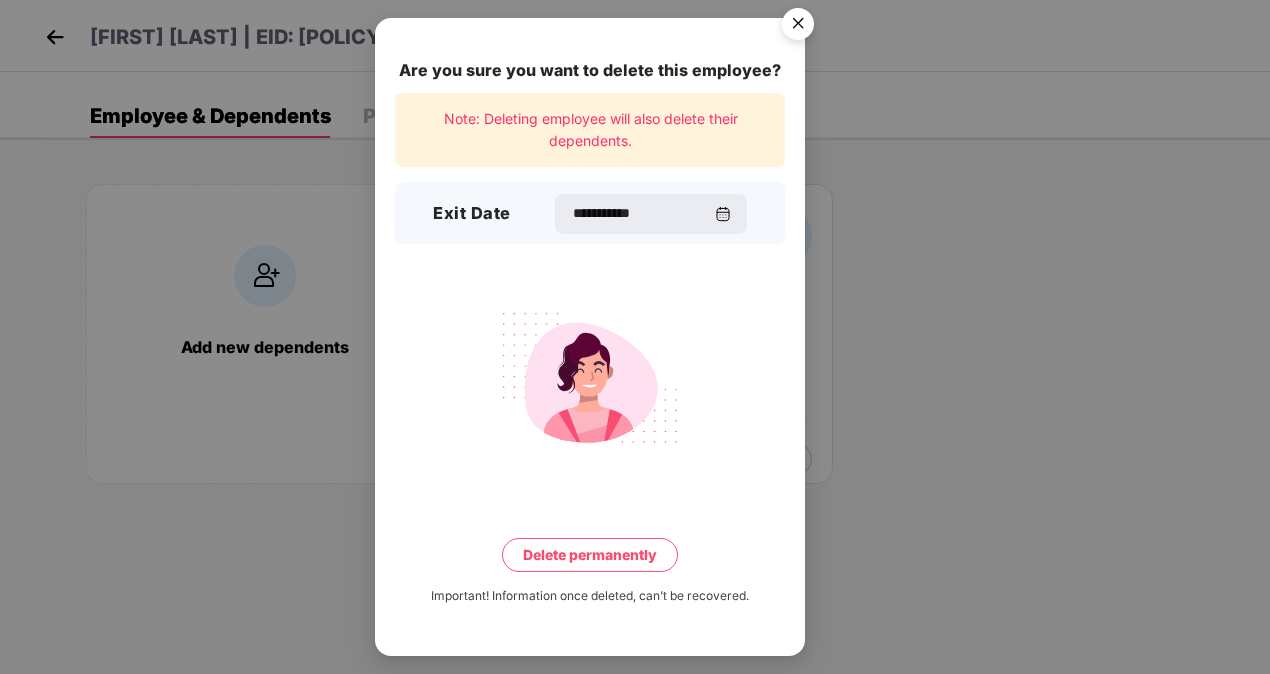 click on "Delete permanently" at bounding box center (590, 555) 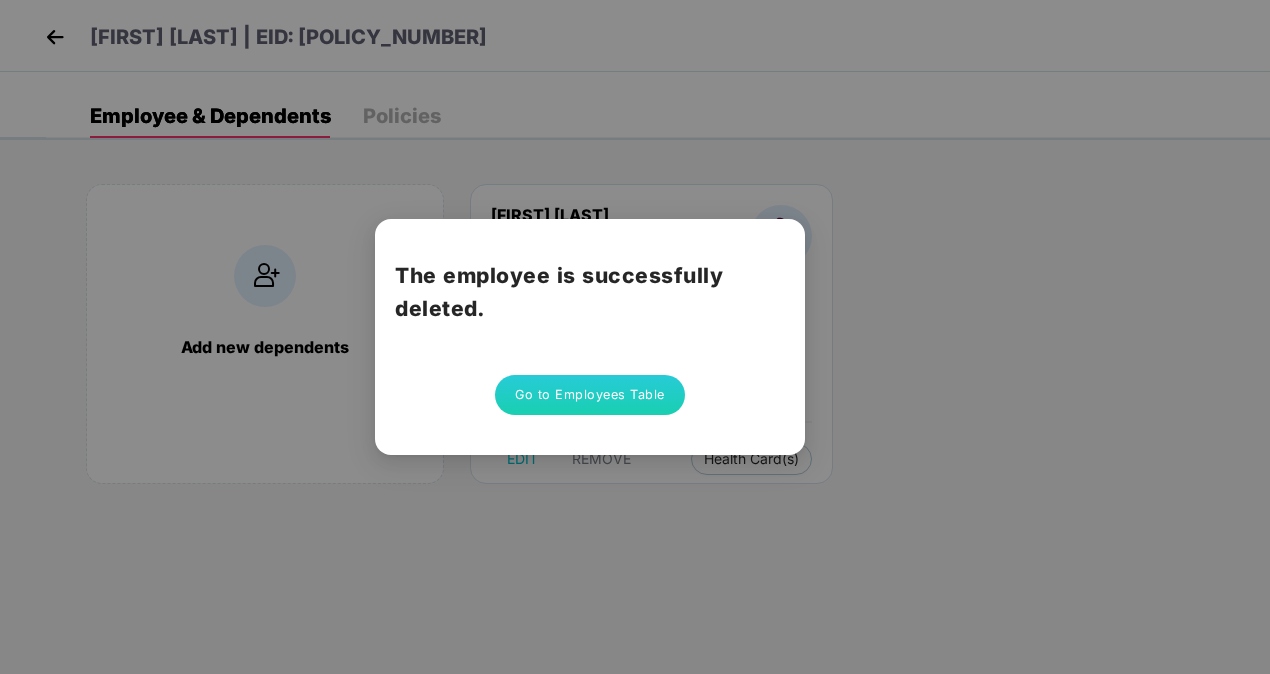 click on "Go to Employees Table" at bounding box center (590, 395) 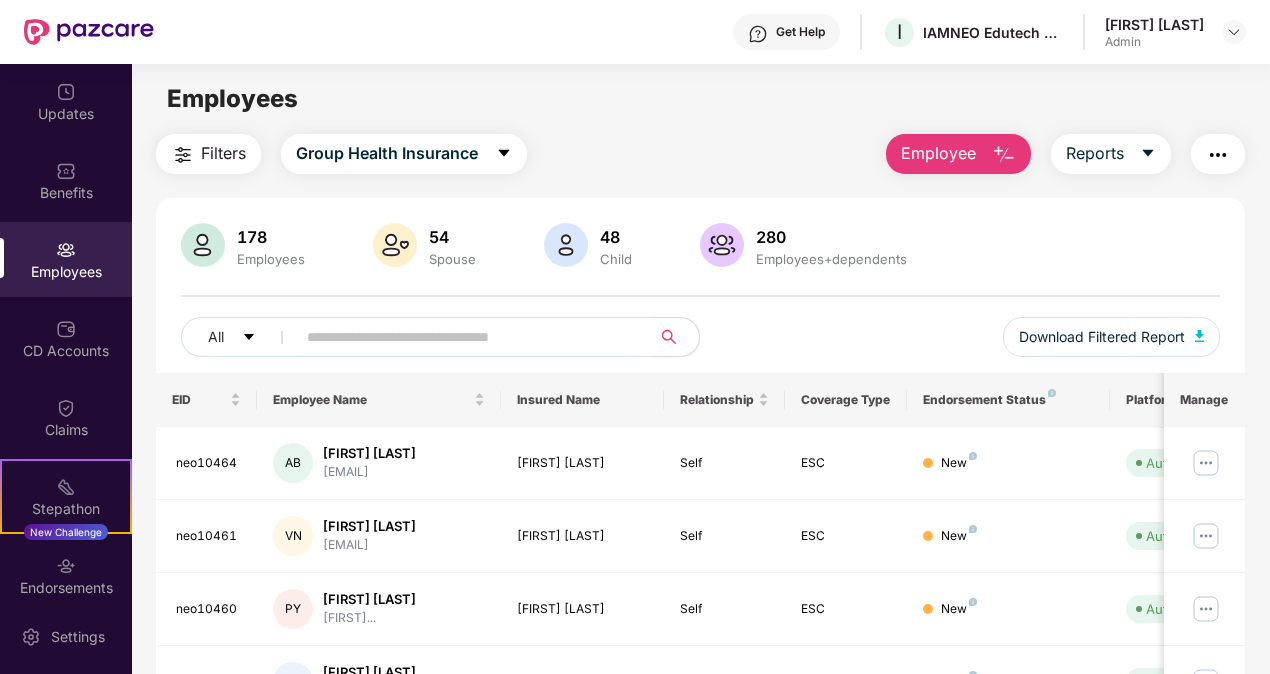 click at bounding box center (465, 337) 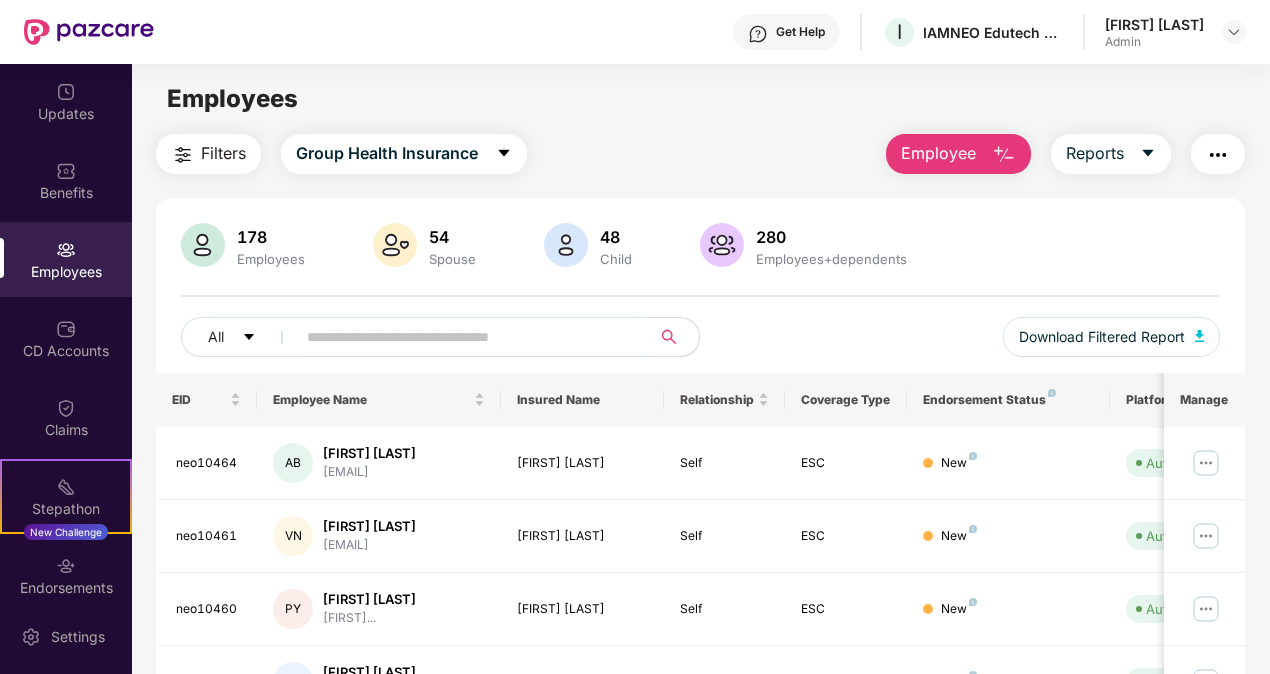 click on "All Download Filtered Report" at bounding box center [701, 345] 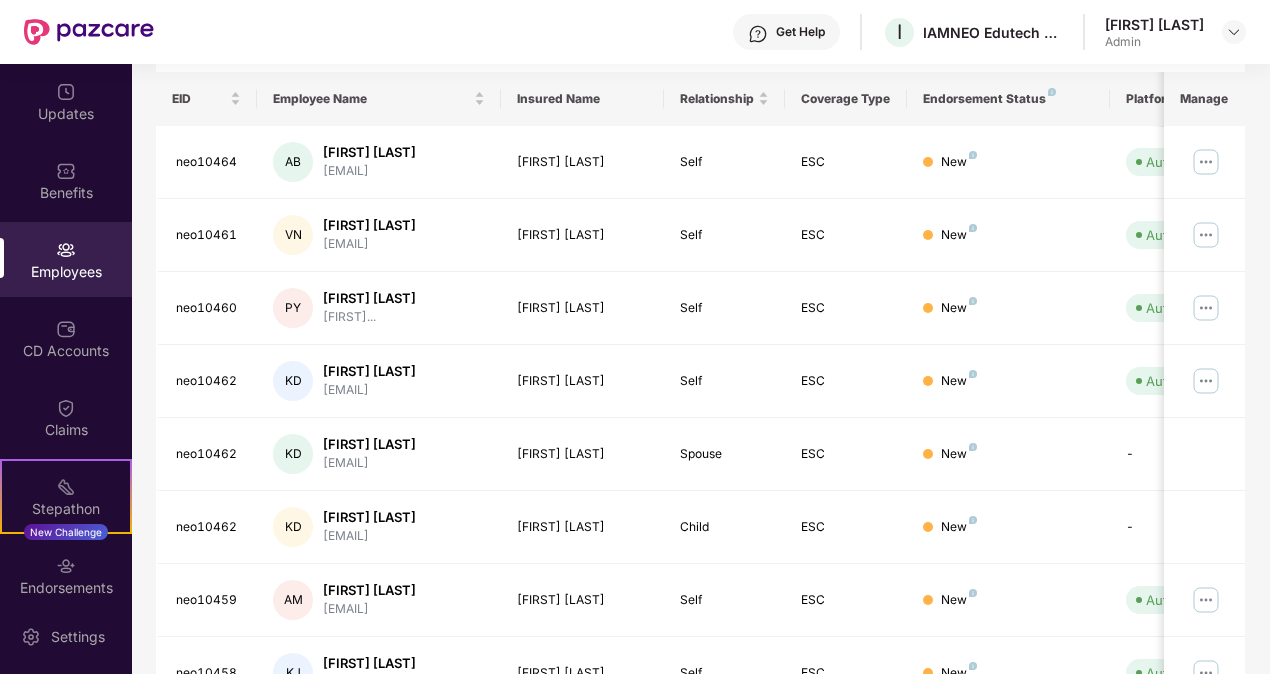 scroll, scrollTop: 0, scrollLeft: 0, axis: both 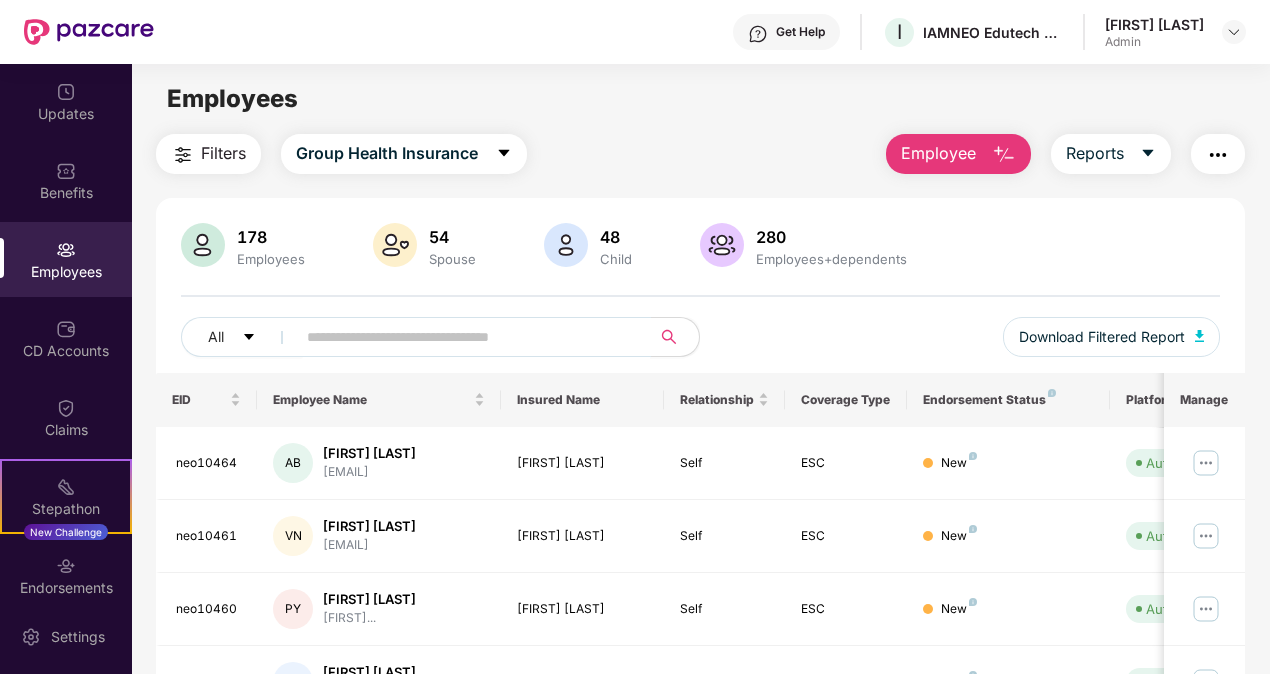 click at bounding box center [465, 337] 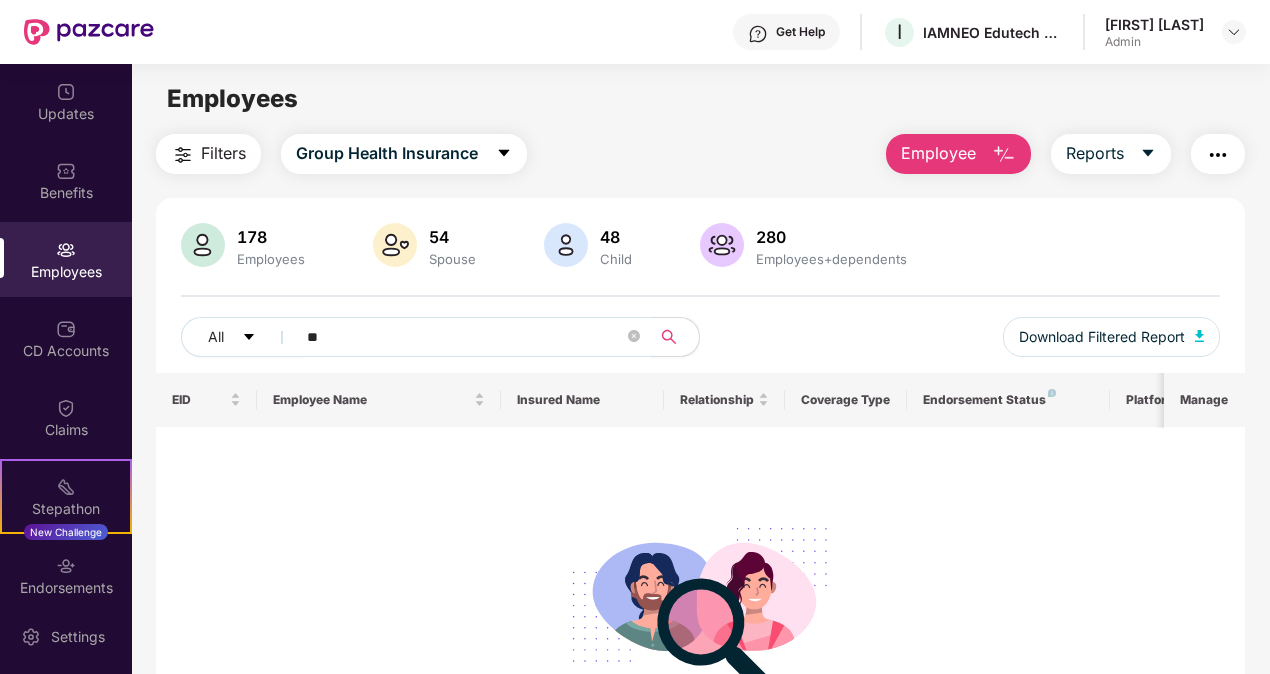 type on "*" 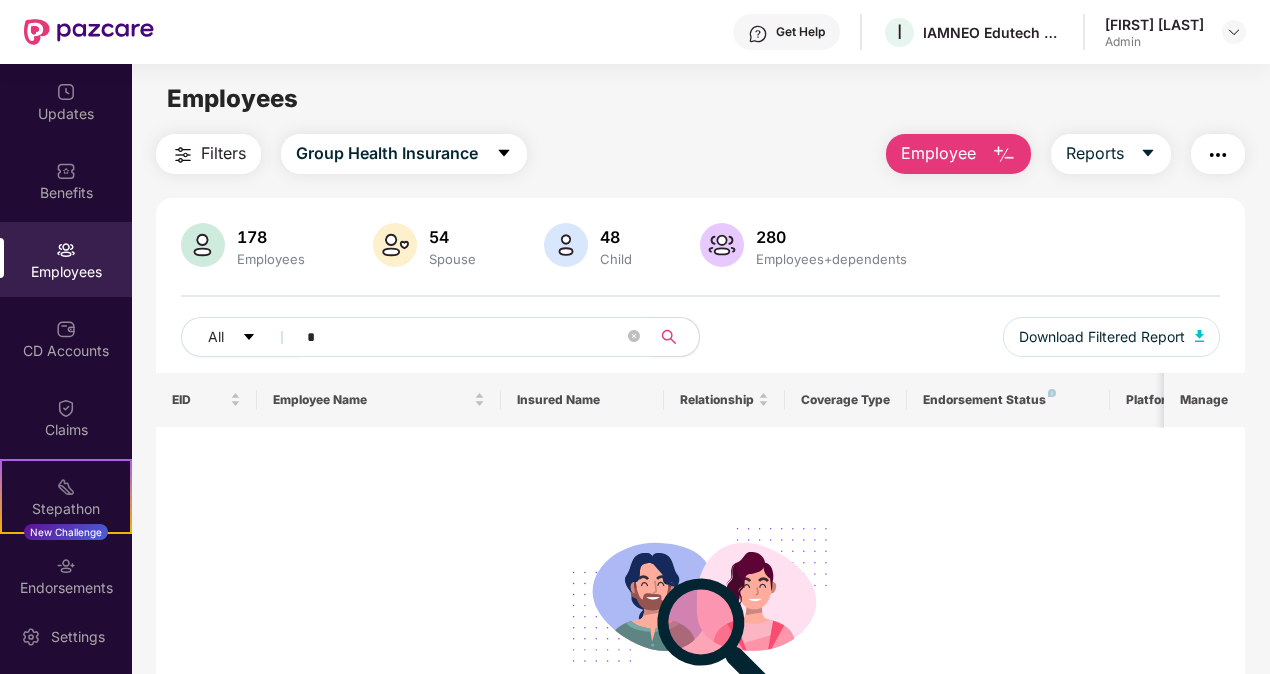 type 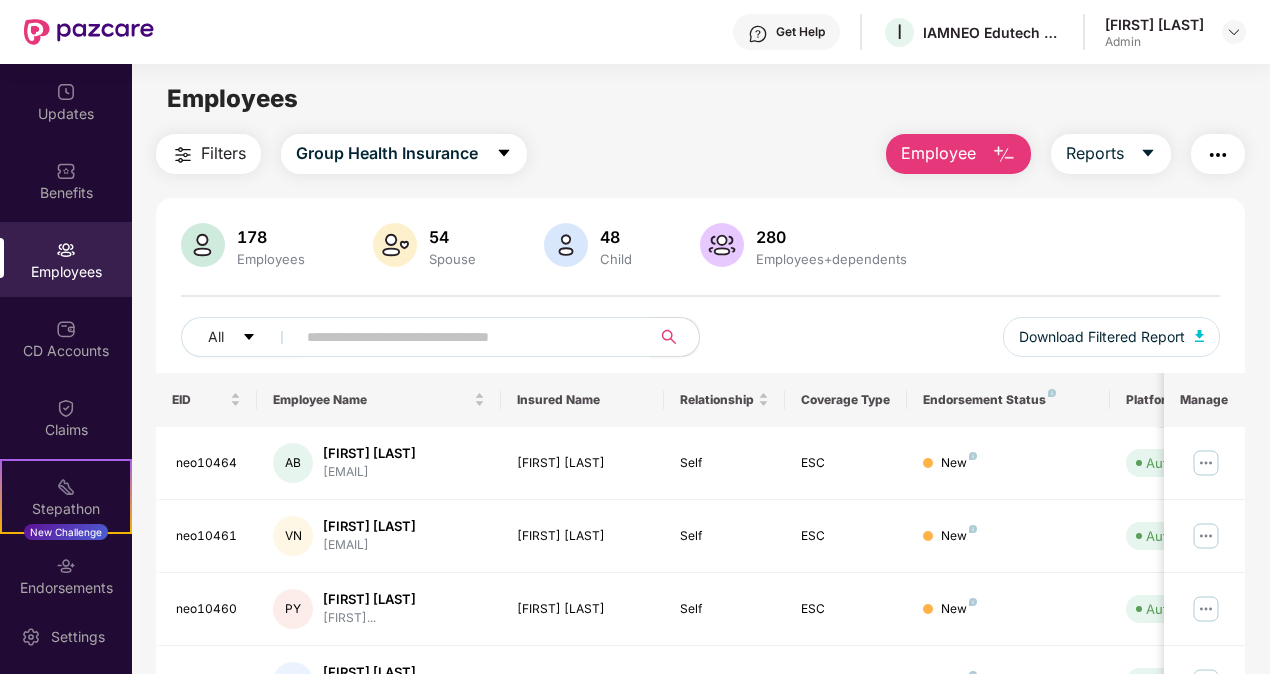 click on "Employee" at bounding box center [938, 153] 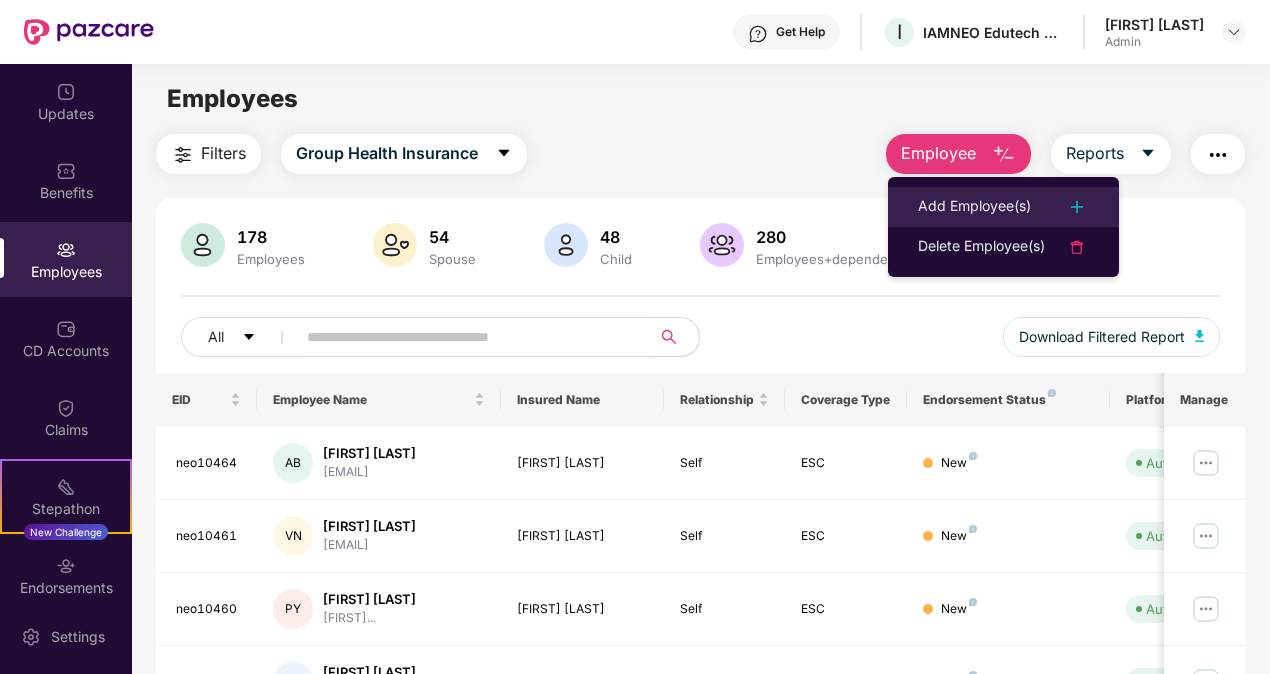 click on "Add Employee(s)" at bounding box center [974, 207] 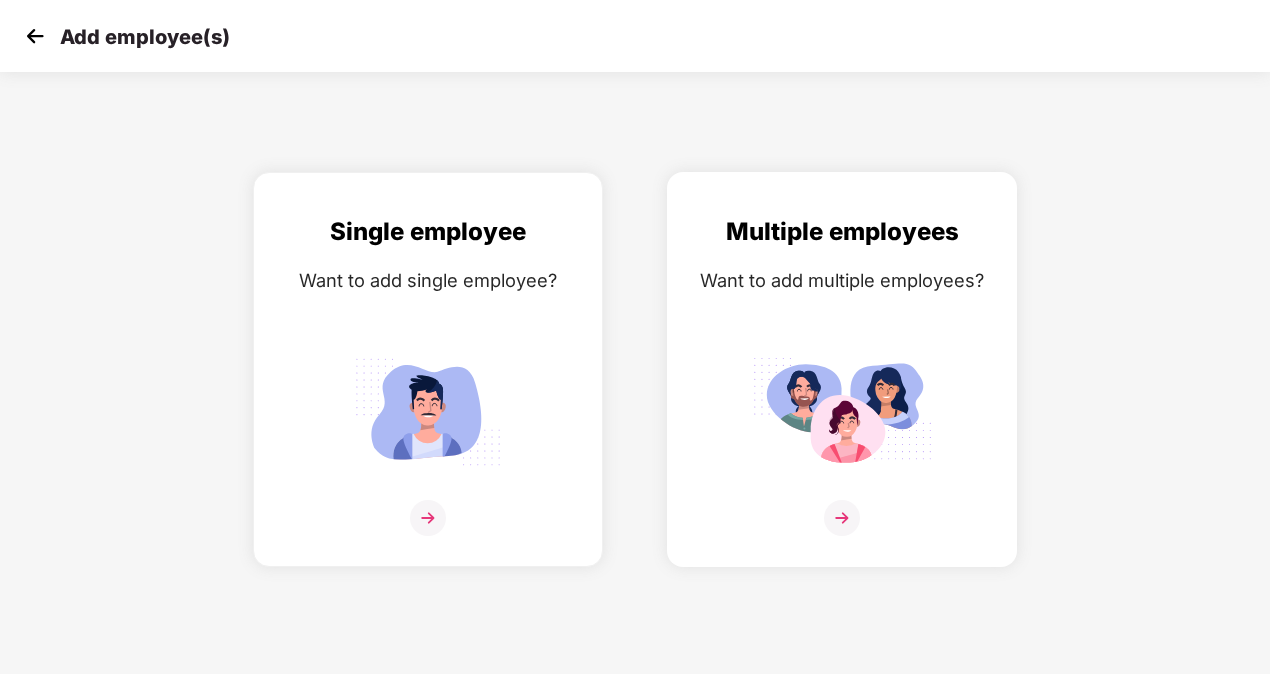 click at bounding box center (842, 518) 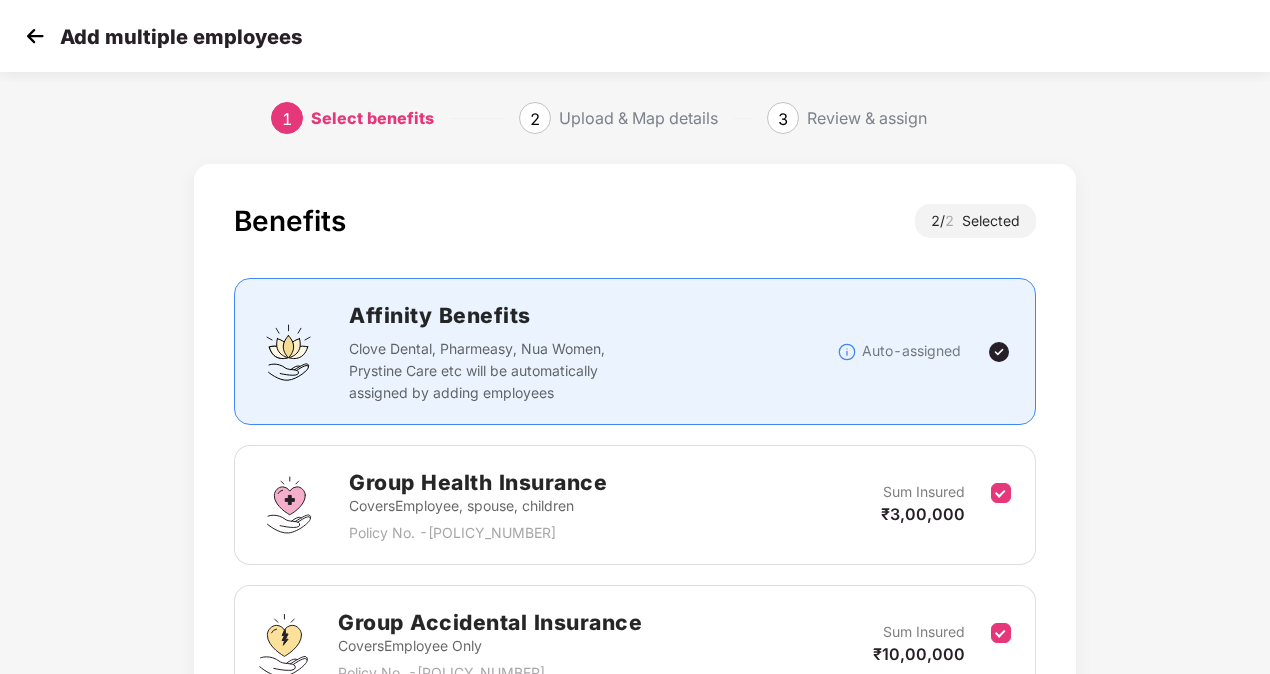 click on "Benefits 2 / 2     Selected Affinity Benefits Clove Dental, Pharmeasy, Nua Women, Prystine Care etc will be automatically assigned by adding employees Auto-assigned Group Health Insurance Covers  Employee, spouse, children Policy No. -  [POLICY_NUMBER] Sum Insured   ₹3,00,000 Group Accidental Insurance Covers  Employee Only Policy No. -  [POLICY_NUMBER] Sum Insured   ₹10,00,000 Back Next" at bounding box center [635, 516] 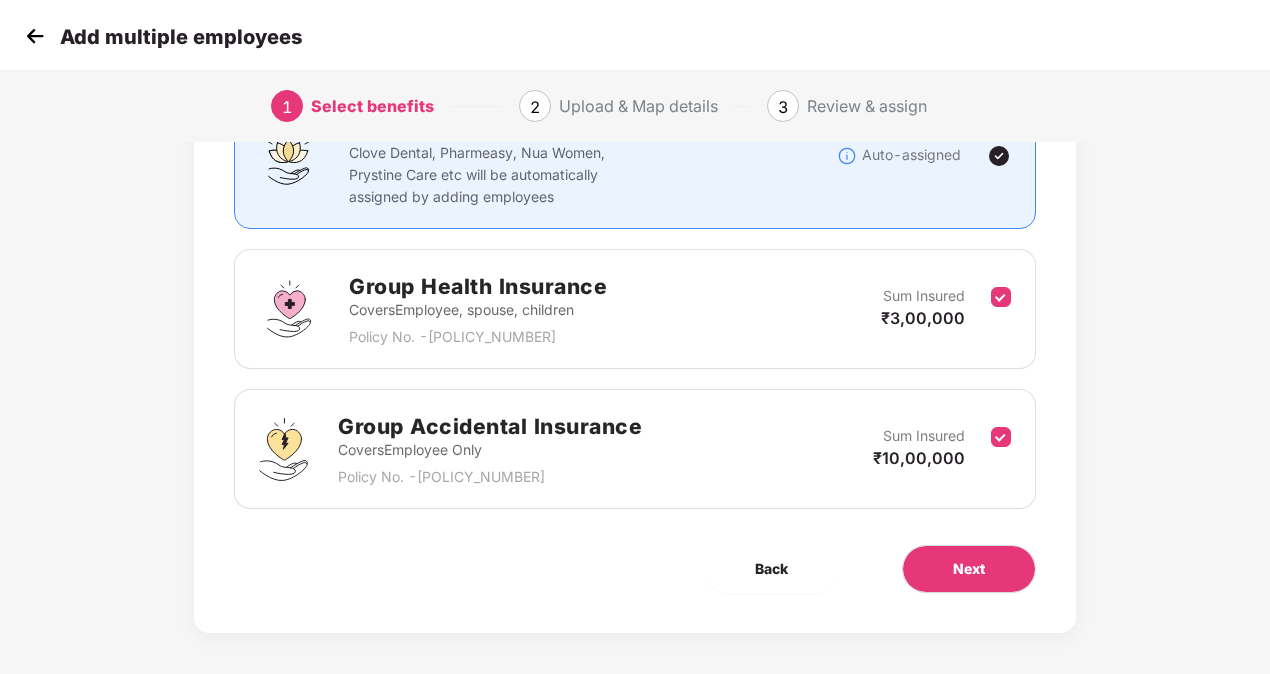 scroll, scrollTop: 203, scrollLeft: 0, axis: vertical 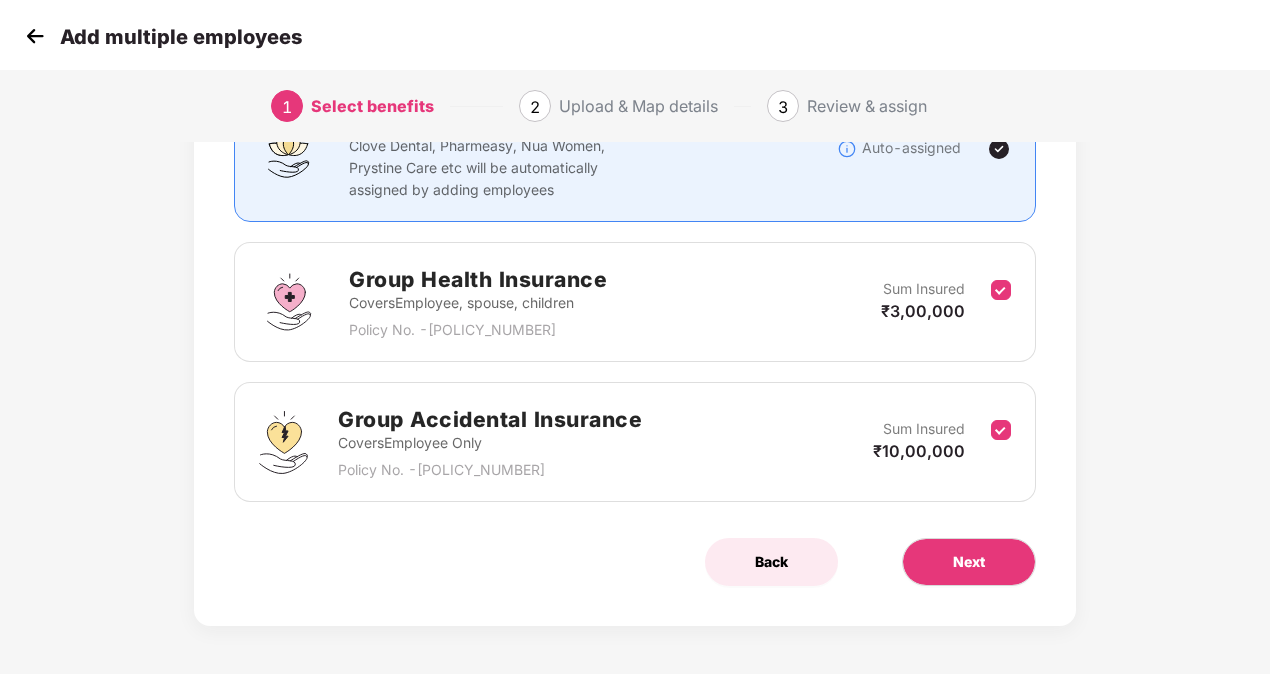 click on "Back" at bounding box center (771, 562) 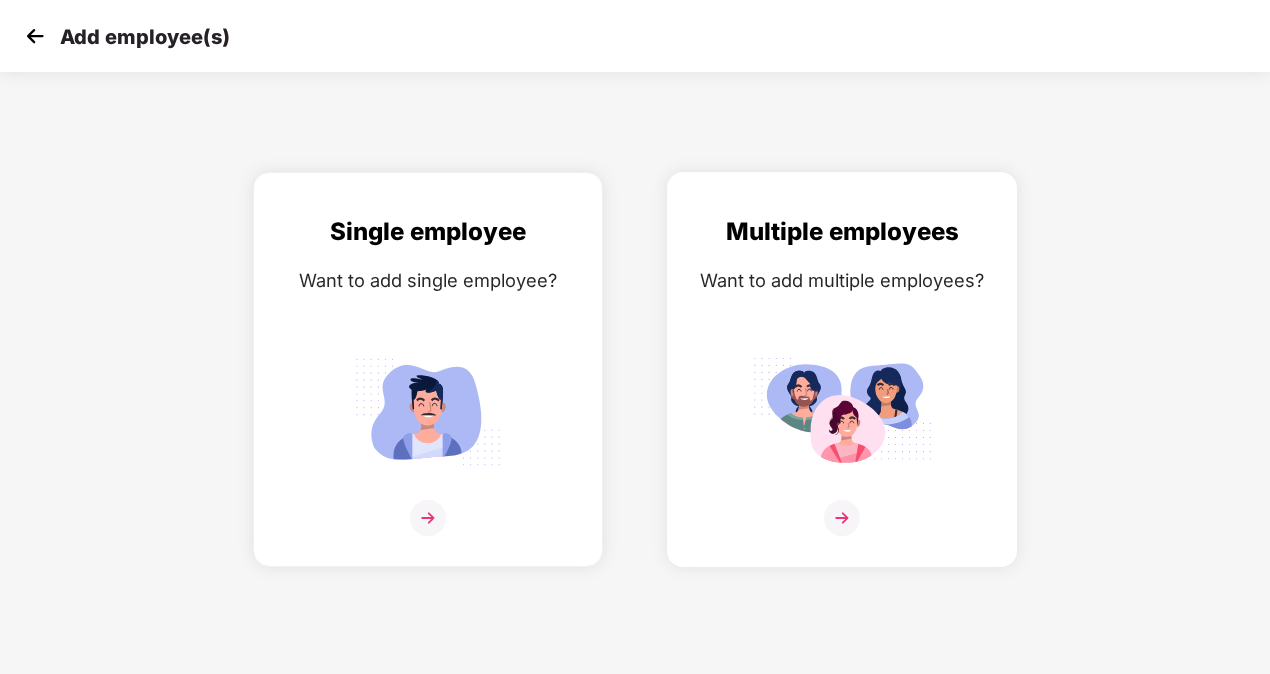 click at bounding box center (842, 518) 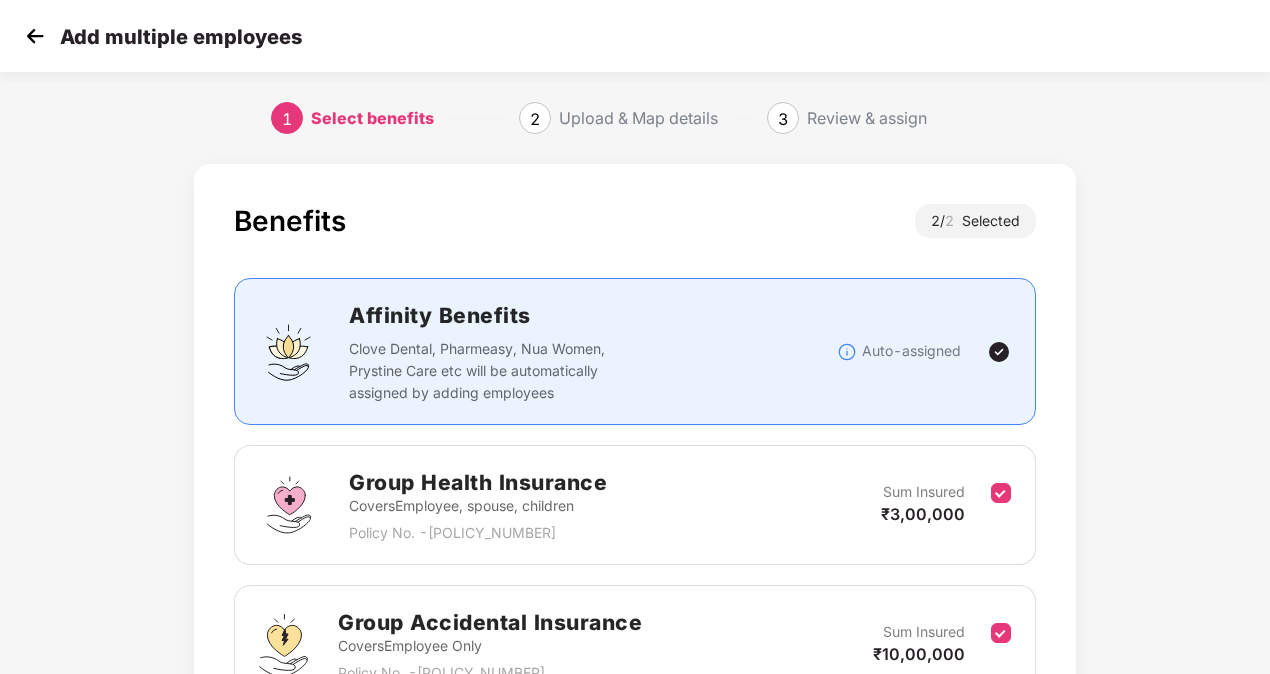 click on "Benefits 2 / 2     Selected Affinity Benefits Clove Dental, Pharmeasy, Nua Women, Prystine Care etc will be automatically assigned by adding employees Auto-assigned Group Health Insurance Covers  Employee, spouse, children Policy No. -  [POLICY_NUMBER] Sum Insured   ₹3,00,000 Group Accidental Insurance Covers  Employee Only Policy No. -  [POLICY_NUMBER] Sum Insured   ₹10,00,000 Back Next" at bounding box center [635, 516] 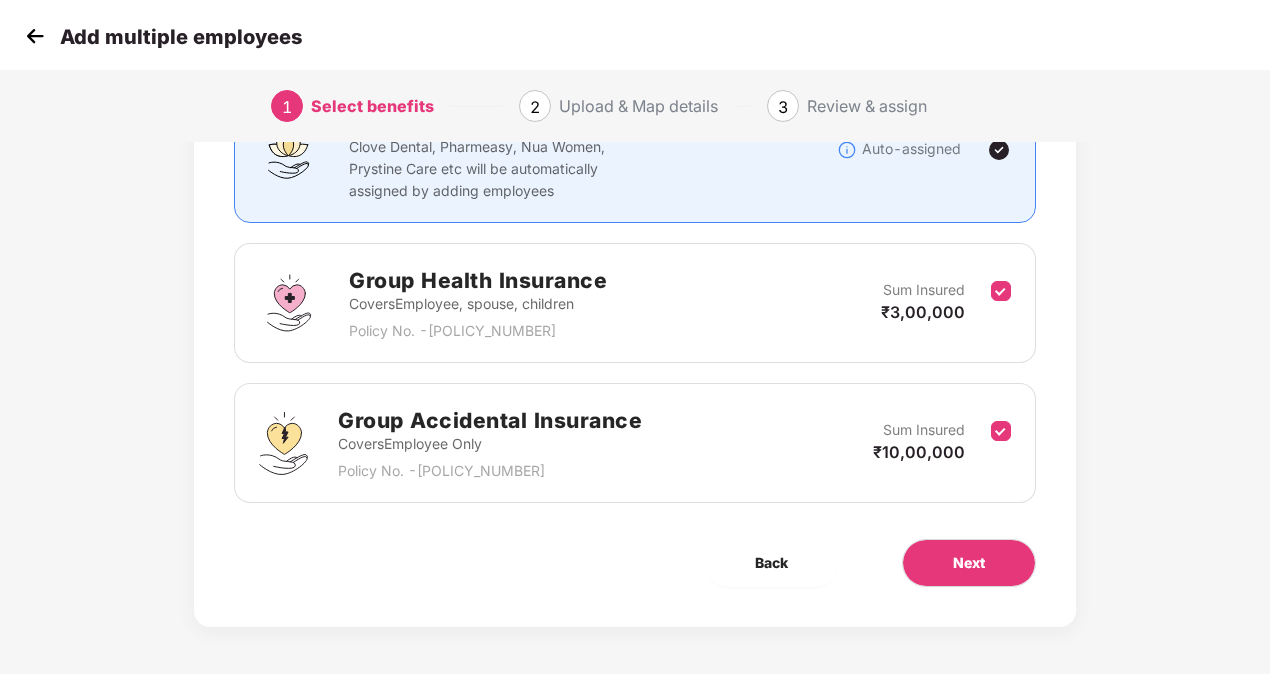 scroll, scrollTop: 203, scrollLeft: 0, axis: vertical 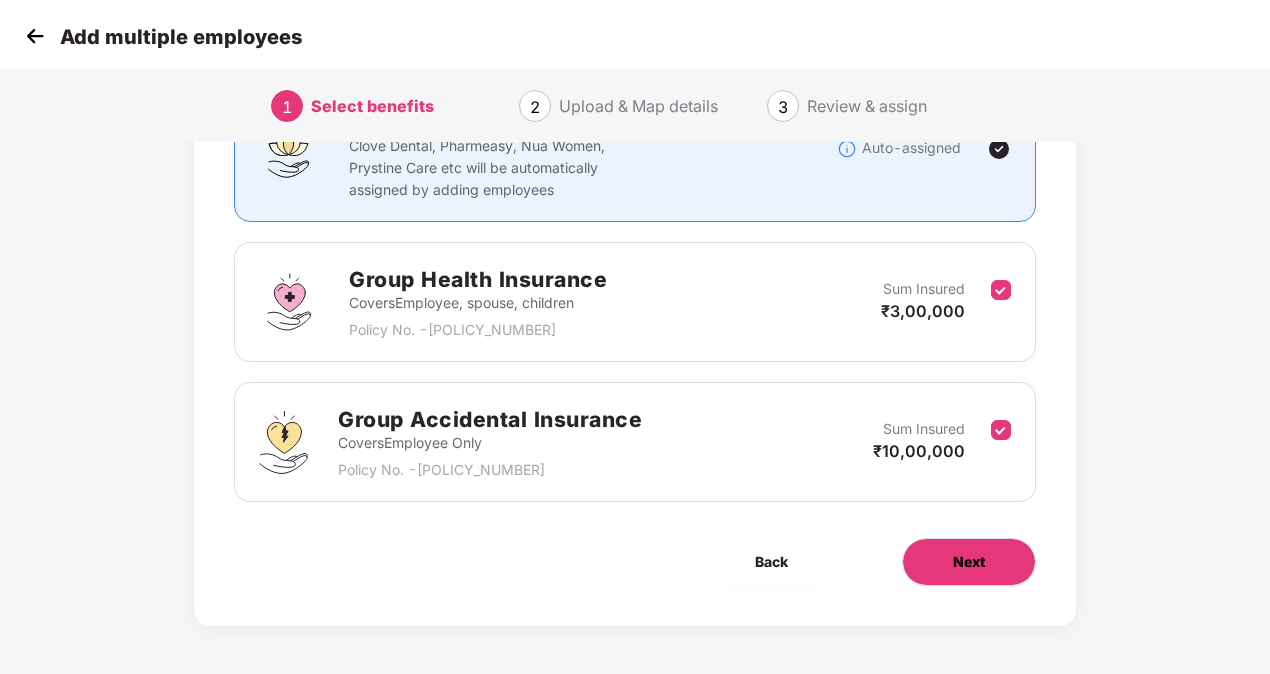 click on "Next" at bounding box center [969, 562] 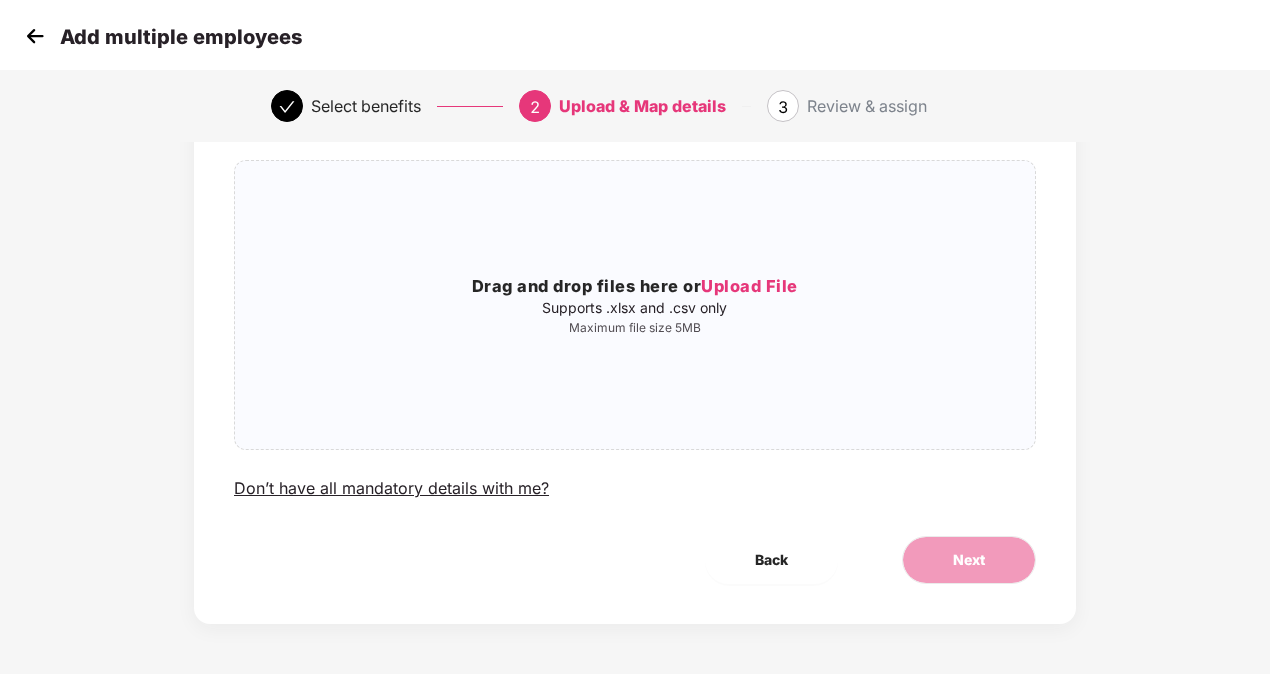 scroll, scrollTop: 0, scrollLeft: 0, axis: both 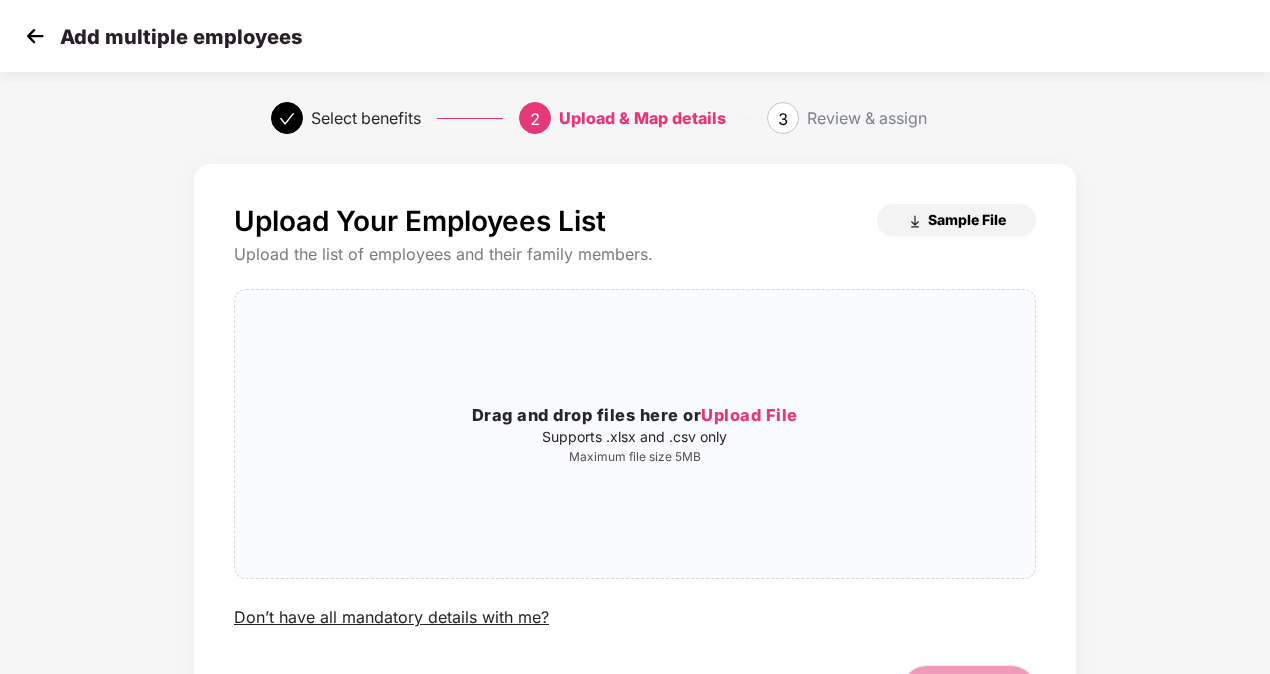 click on "Sample File" at bounding box center [967, 219] 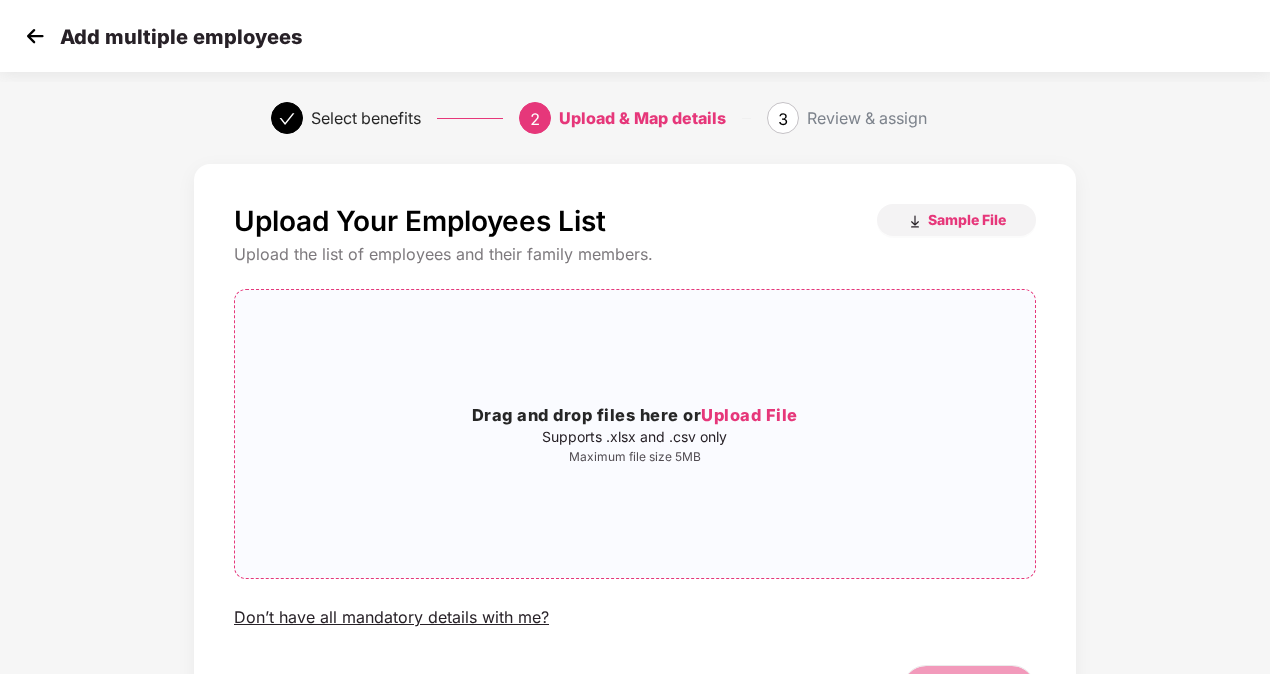 click on "Drag and drop files here or  Upload File" at bounding box center (635, 416) 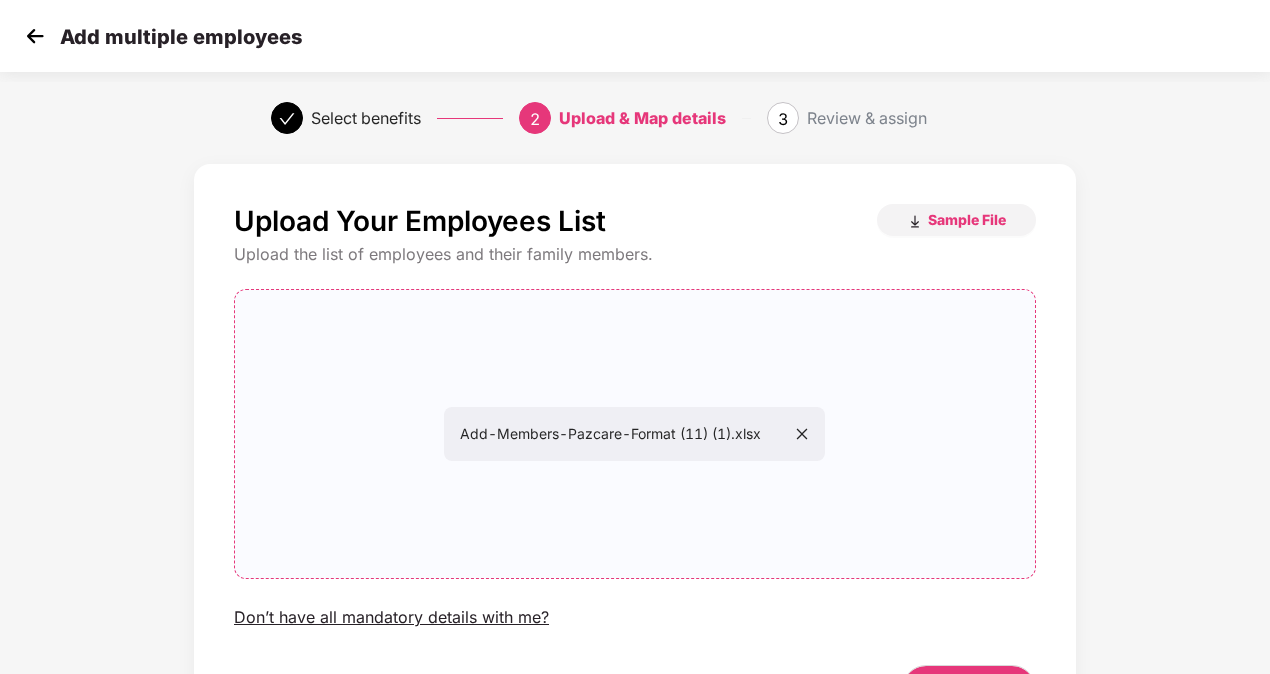 click on "Upload Your Employees List Sample File Upload the list of employees and their family members. Add-Members-Pazcare-Format (11) (1).xlsx   Add-Members-Pazcare-Format (11) (1).xlsx Don’t have all mandatory details with me? Back Next" at bounding box center (635, 478) 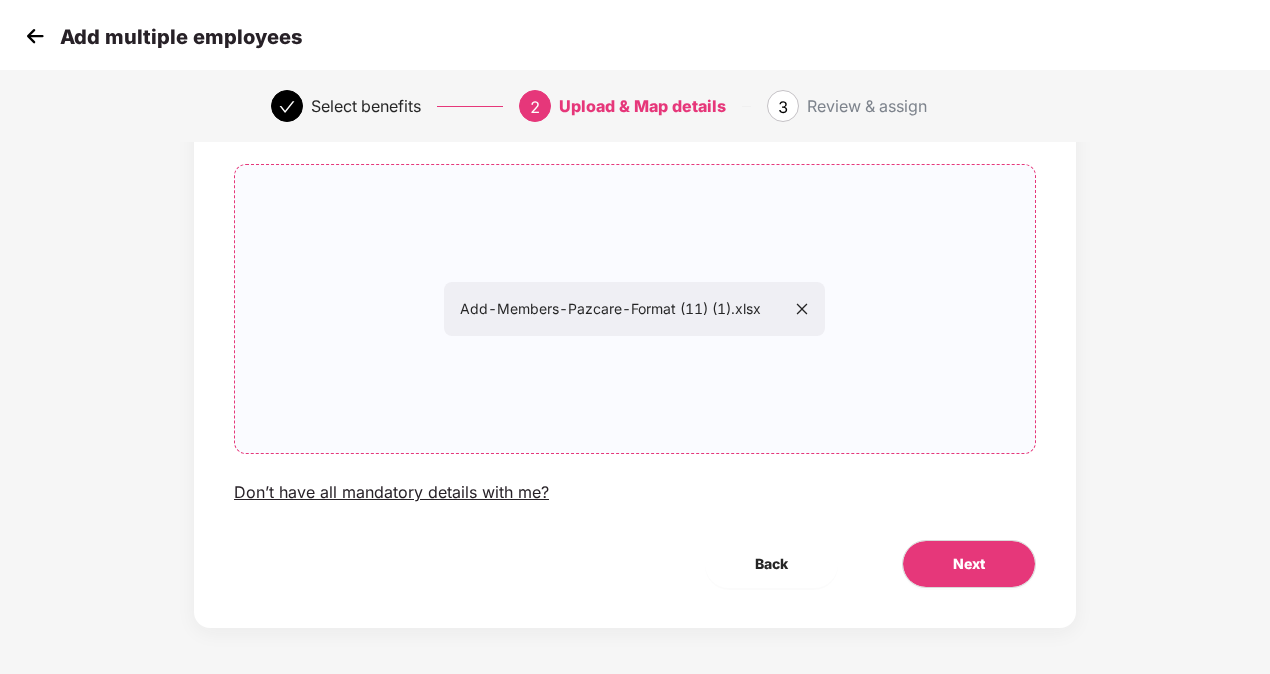 scroll, scrollTop: 129, scrollLeft: 0, axis: vertical 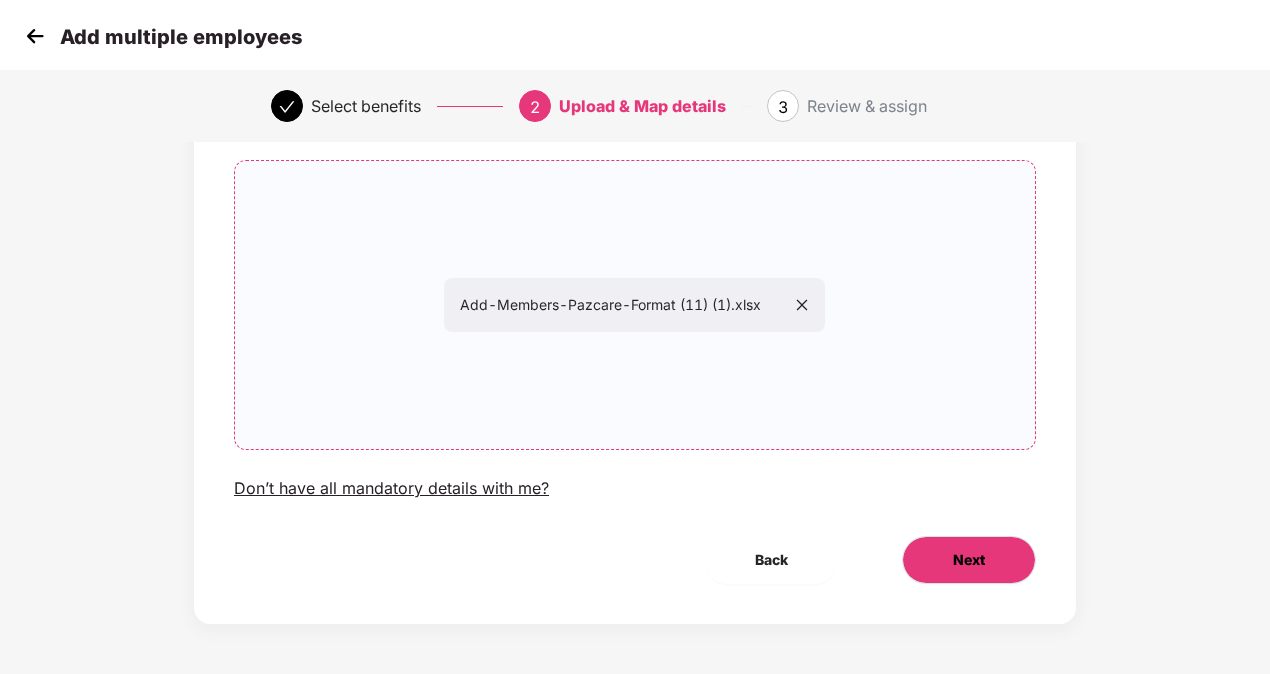 click on "Next" at bounding box center [969, 560] 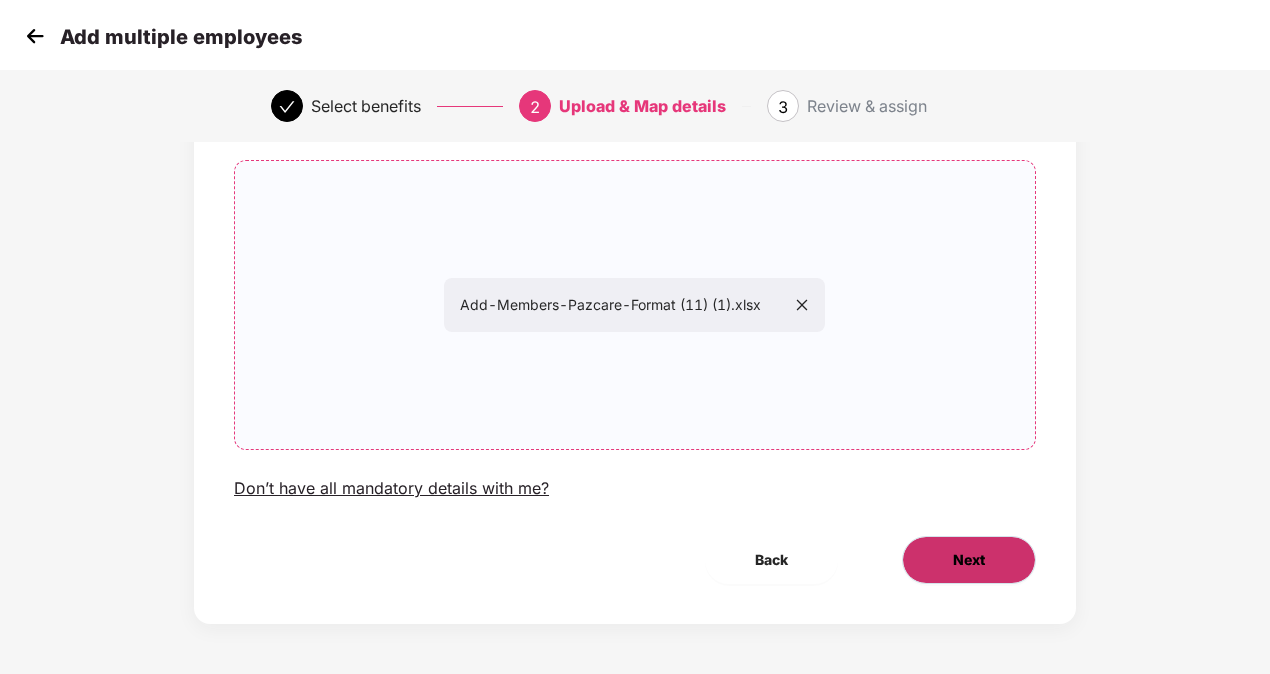 scroll, scrollTop: 0, scrollLeft: 0, axis: both 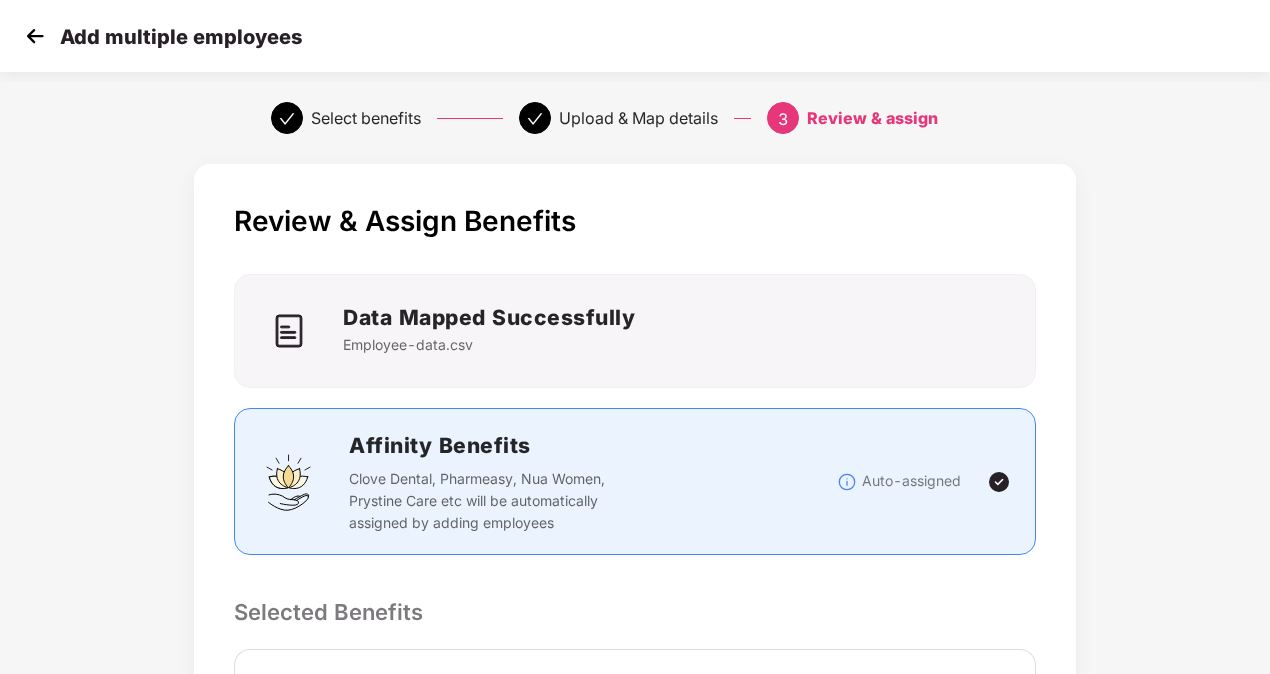 click on "Review  & Assign Benefits Data Mapped Successfully Employee-data.csv Affinity Benefits Clove Dental, Pharmeasy, Nua Women, Prystine Care etc will be automatically assigned by adding employees Auto-assigned Selected Benefits Group Health Insurance Covers  Employee, spouse, children Policy No. -  [POLICY_NUMBER] Sum Insured ₹3,00,000 Group Accidental Insurance Covers  Employee Only Policy No. -  [POLICY_NUMBER] Sum Insured ₹10,00,000 Email preference Send Onboarding Email If you plan to send this email later, you can send it using the ‘Reminder’ button on the Employees Tab Addition preference Add and Endorse Employees are not part of the policy. Both additions to the dashboard and Endorsement will get created. Back Submit" at bounding box center (635, 812) 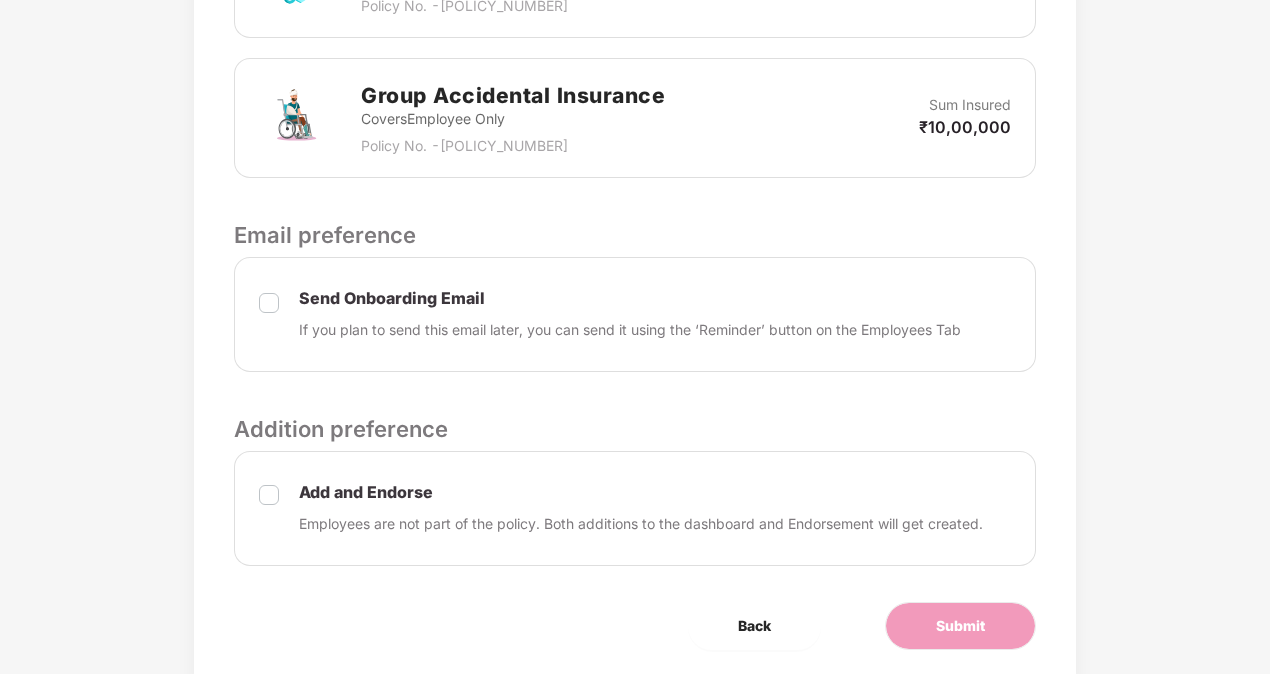 scroll, scrollTop: 793, scrollLeft: 0, axis: vertical 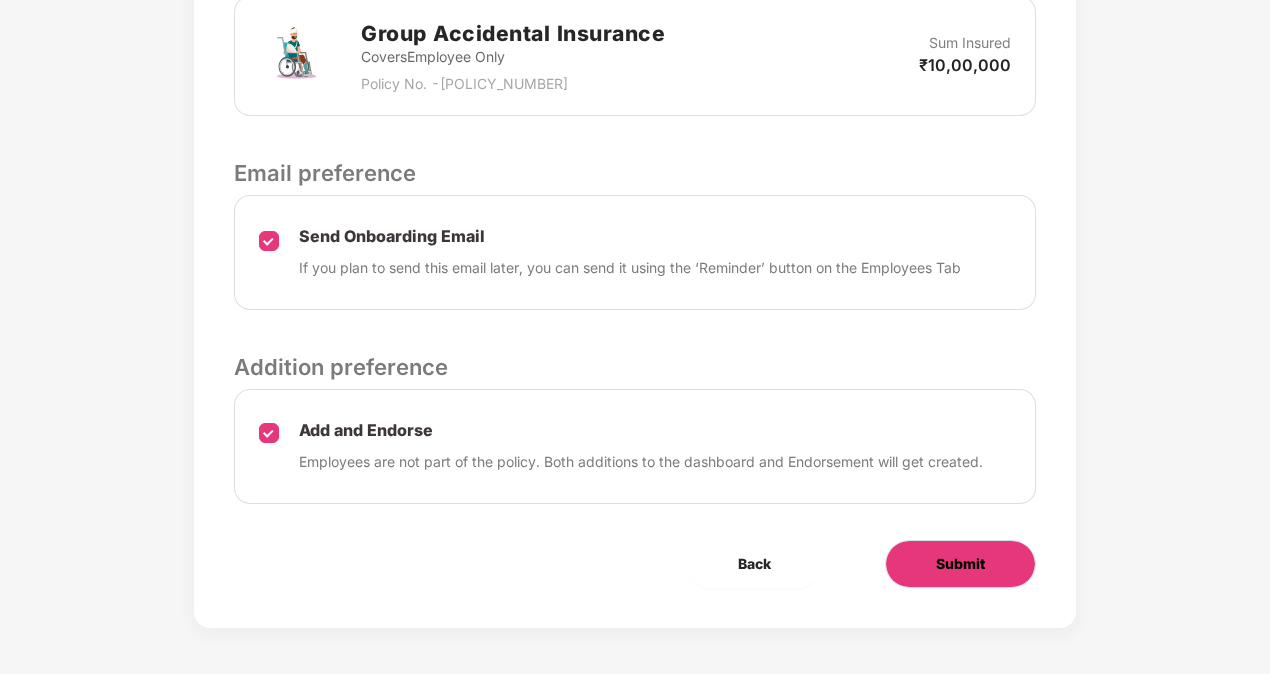 click on "Submit" at bounding box center (960, 564) 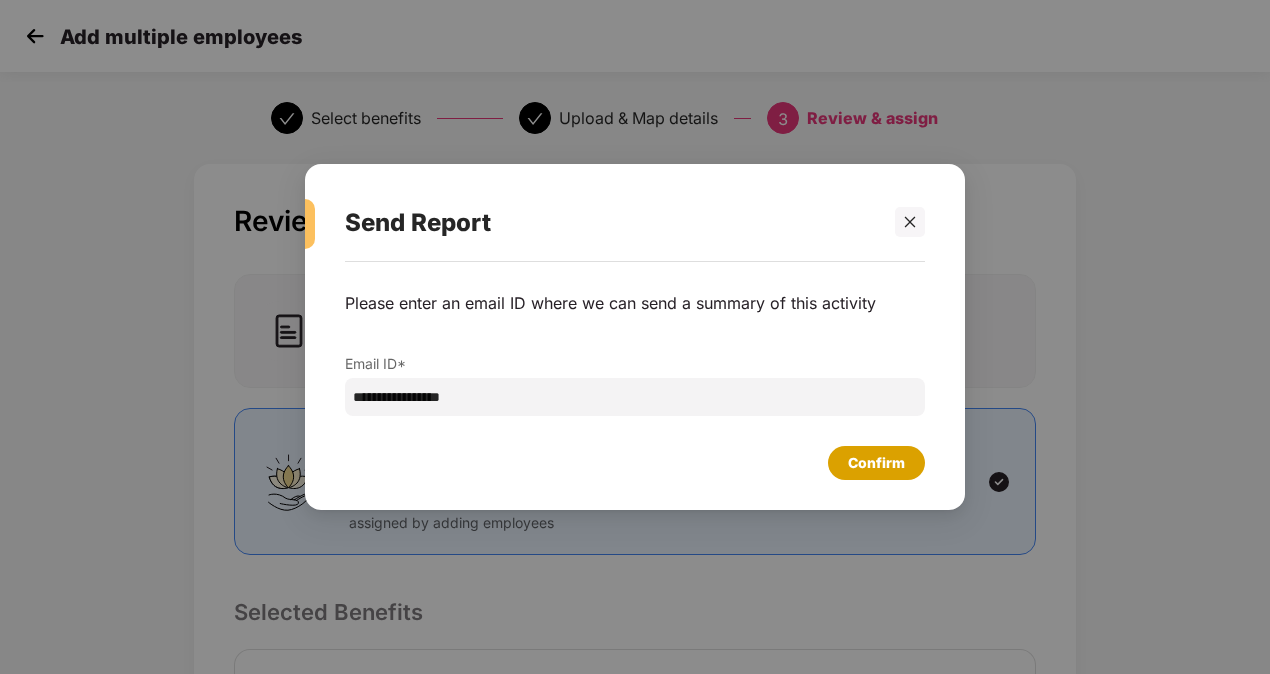 click on "Confirm" at bounding box center [876, 463] 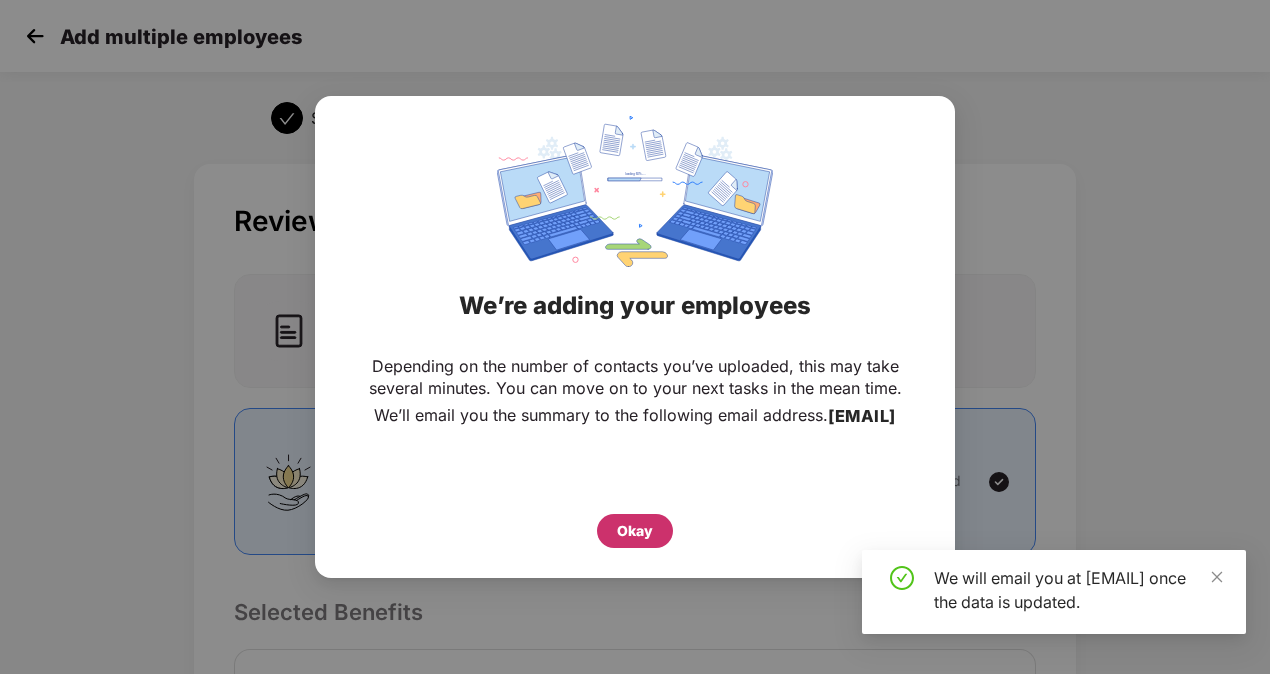 click on "Okay" at bounding box center (635, 531) 